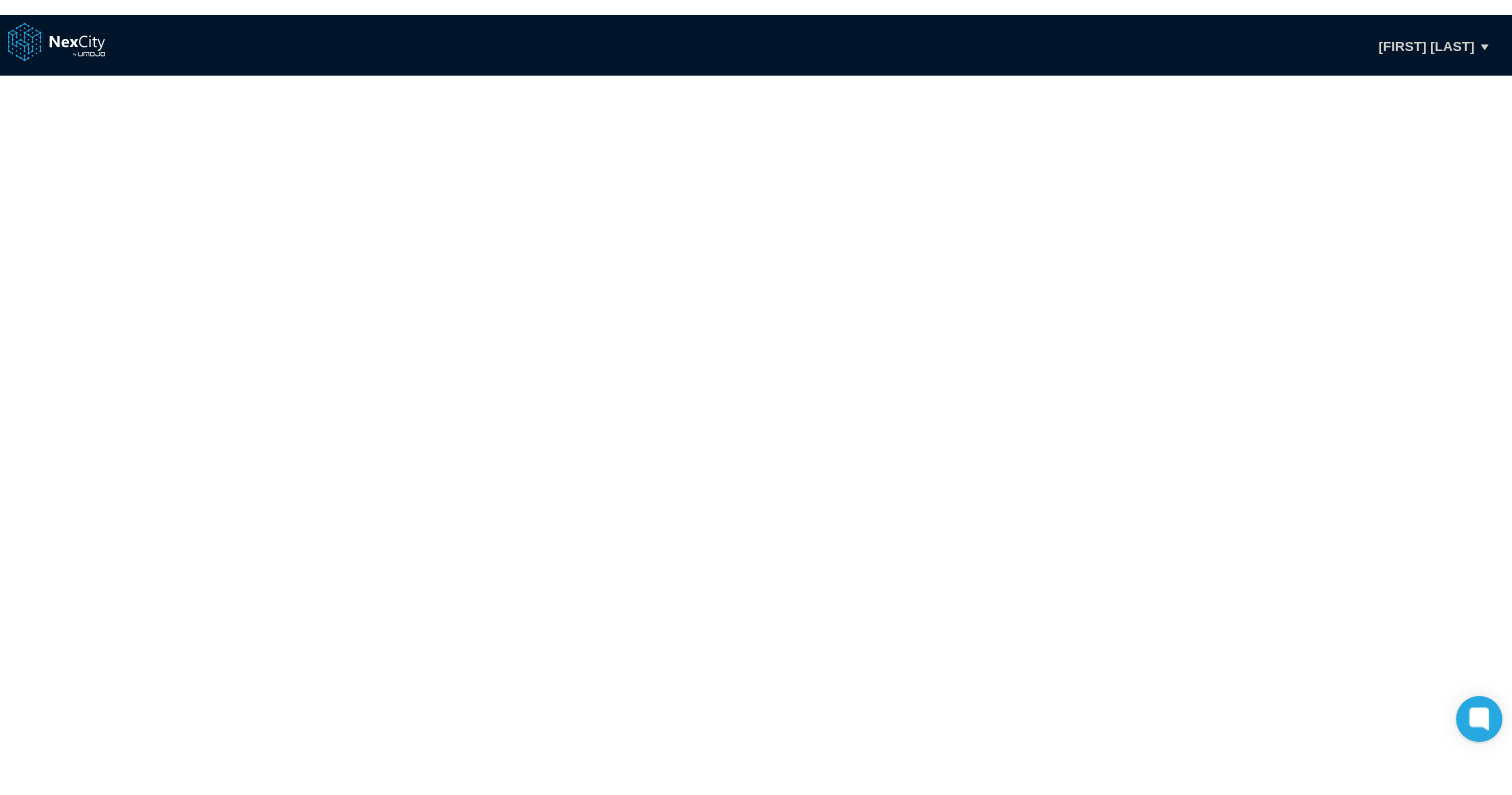 scroll, scrollTop: 0, scrollLeft: 0, axis: both 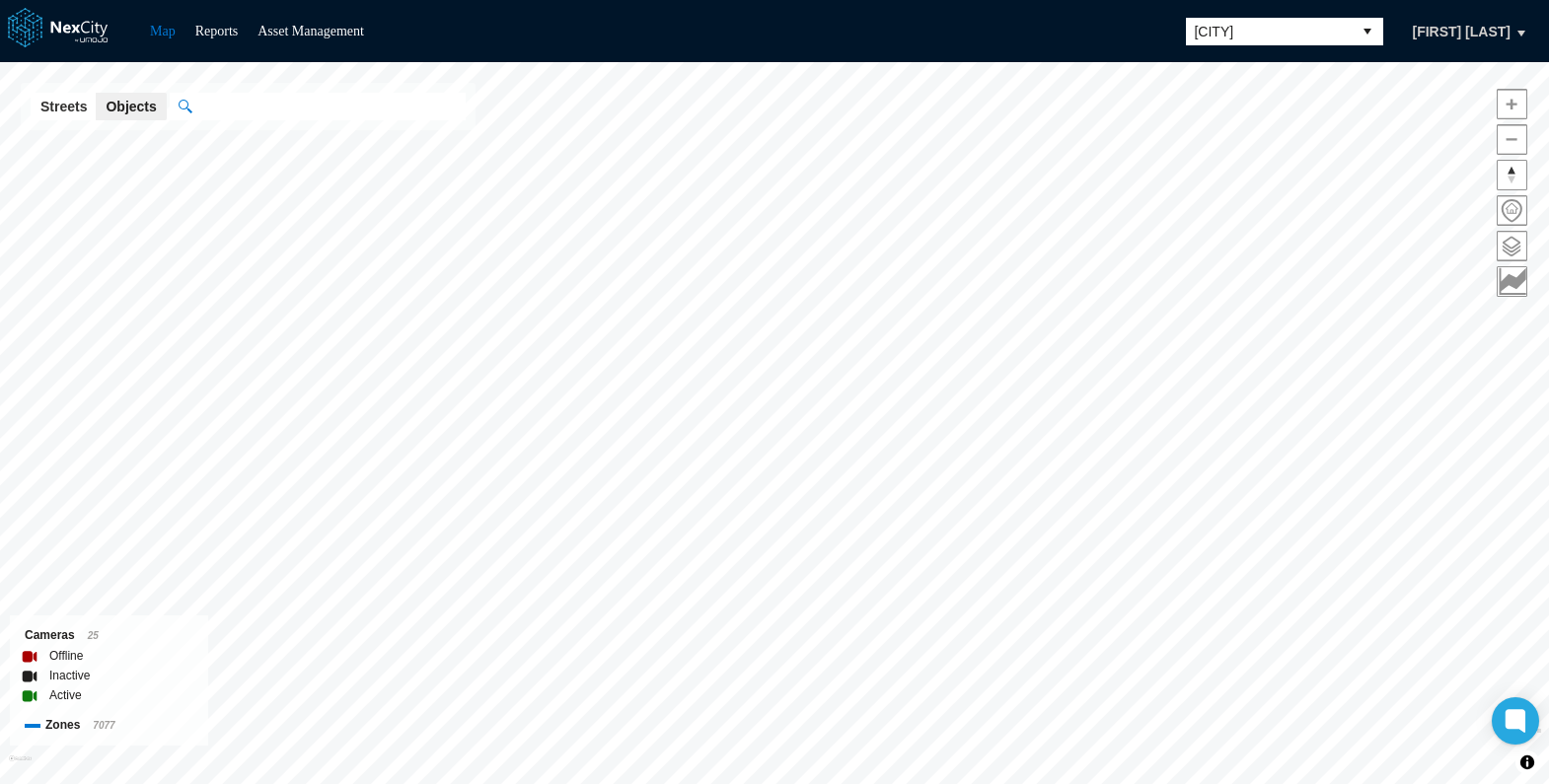click at bounding box center [329, 107] 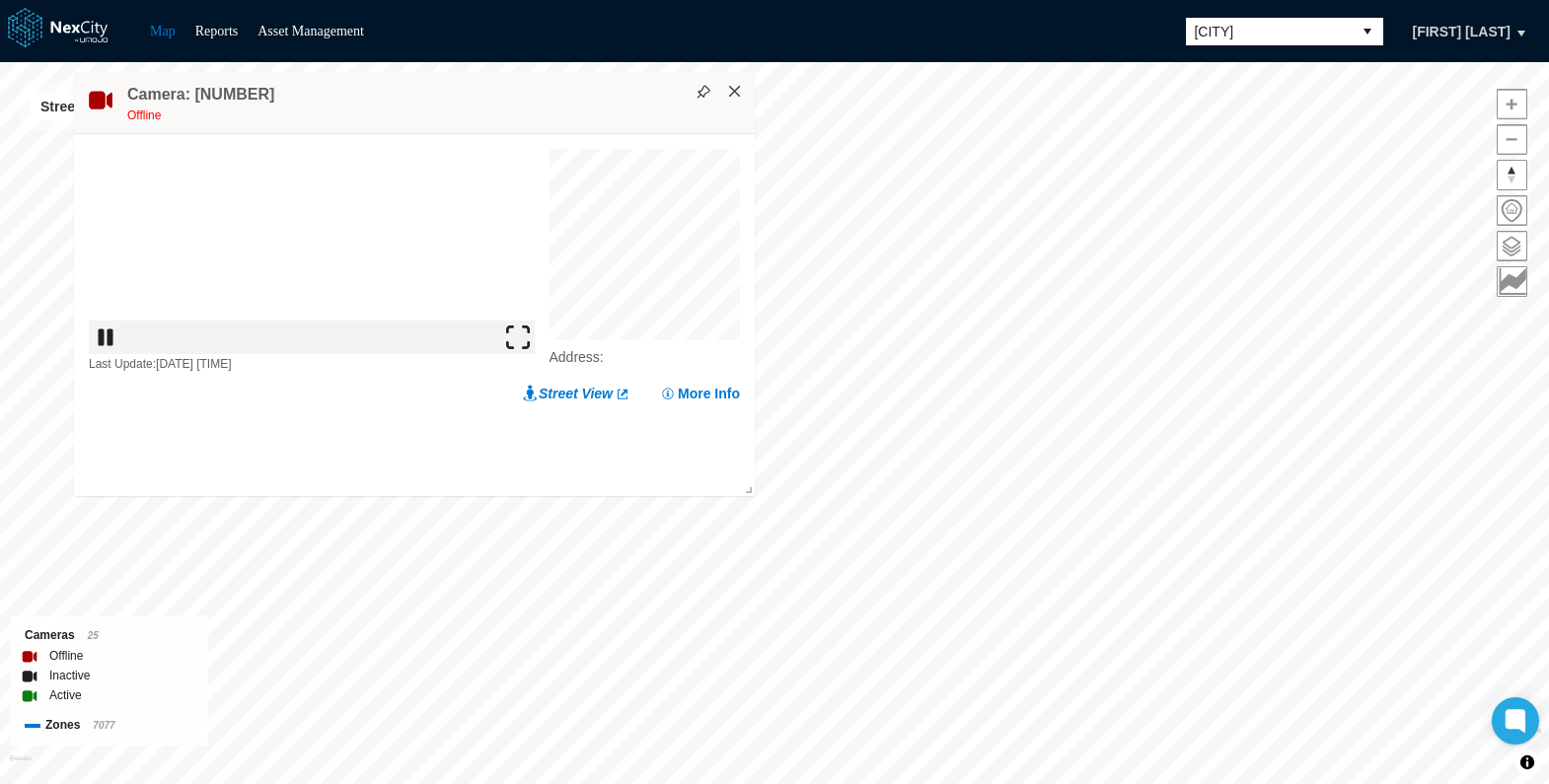 click on "×" at bounding box center [735, 92] 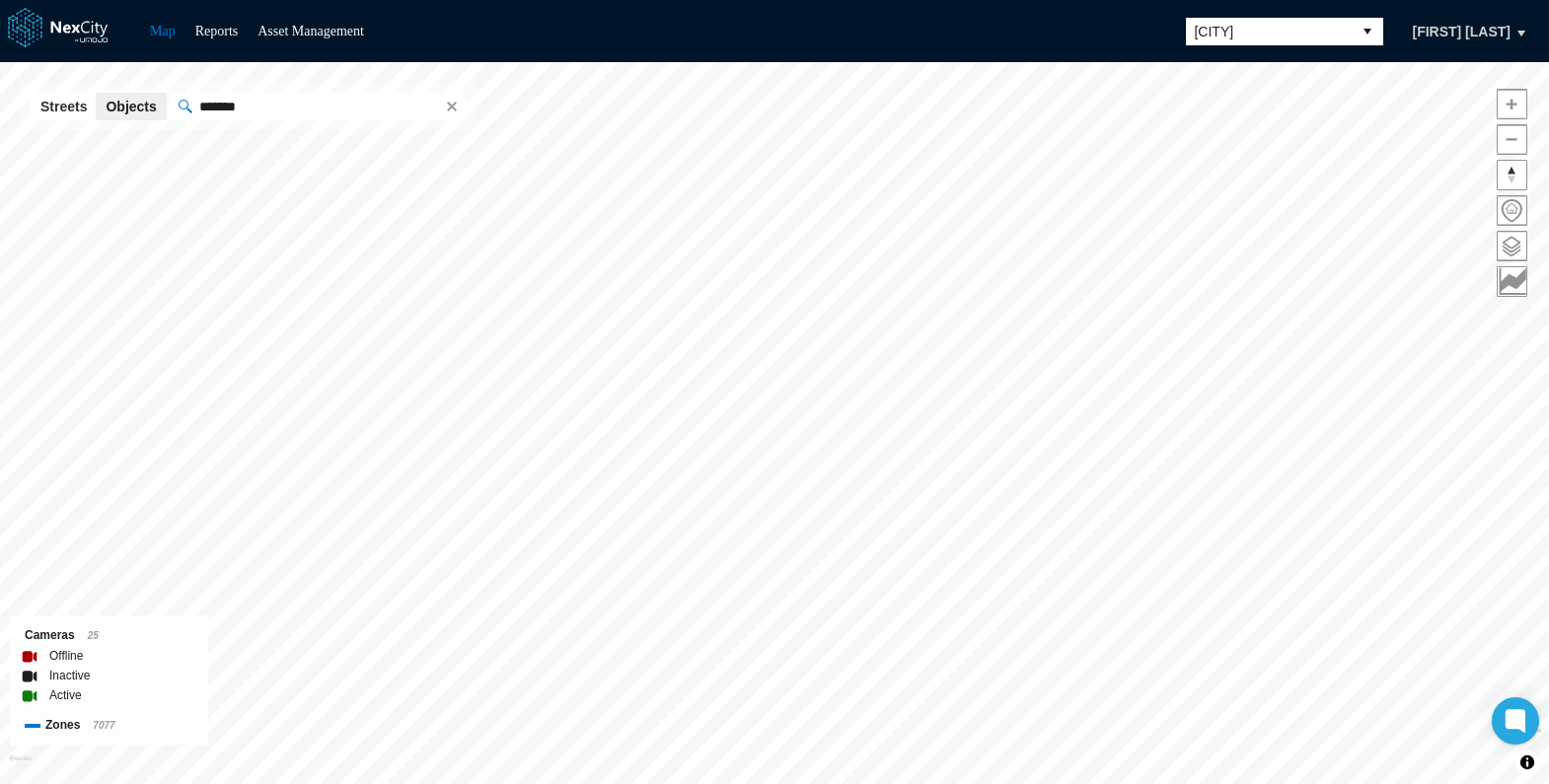 click on "*******" at bounding box center (315, 107) 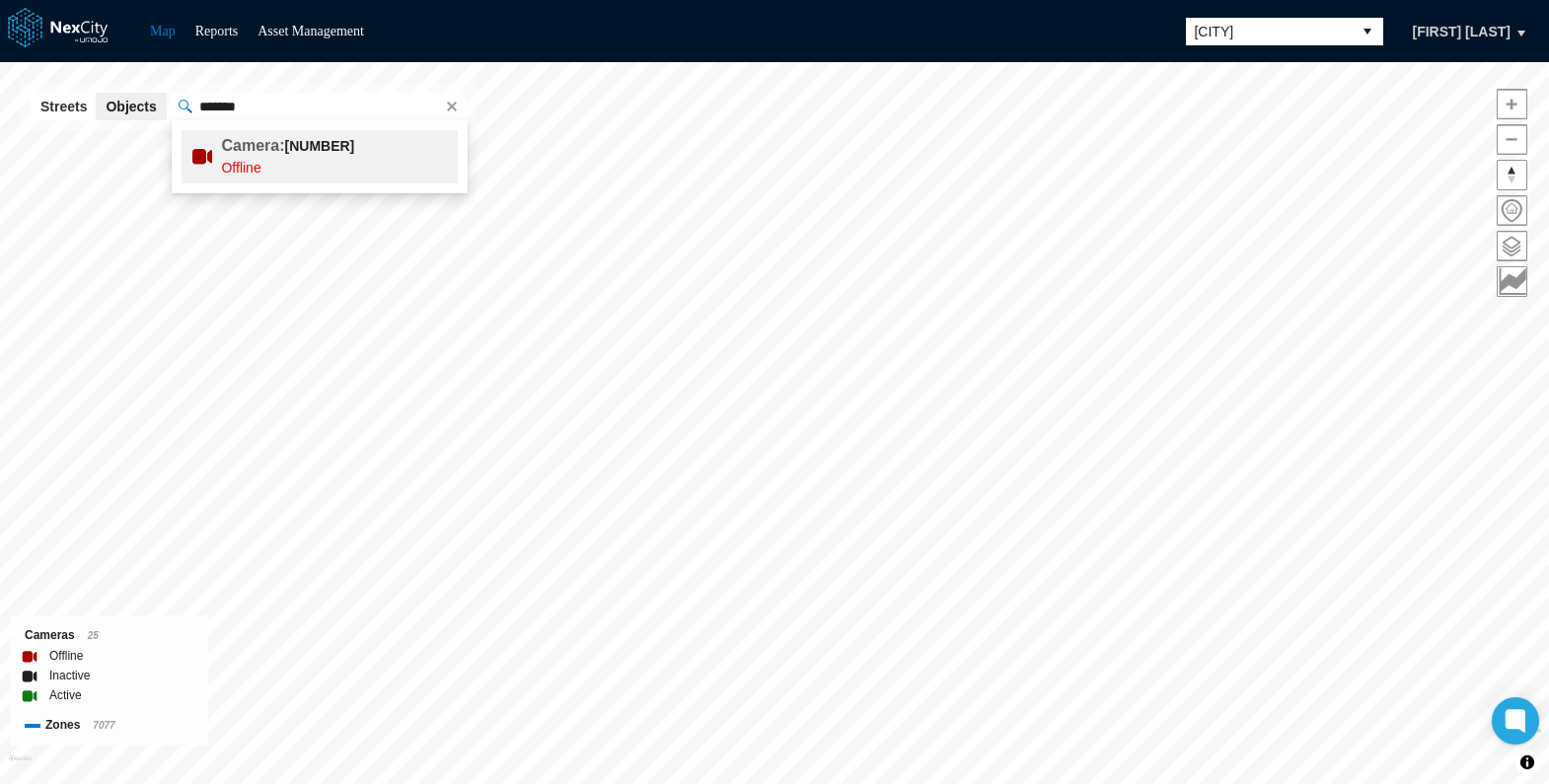 click on "Camera:" at bounding box center [253, 145] 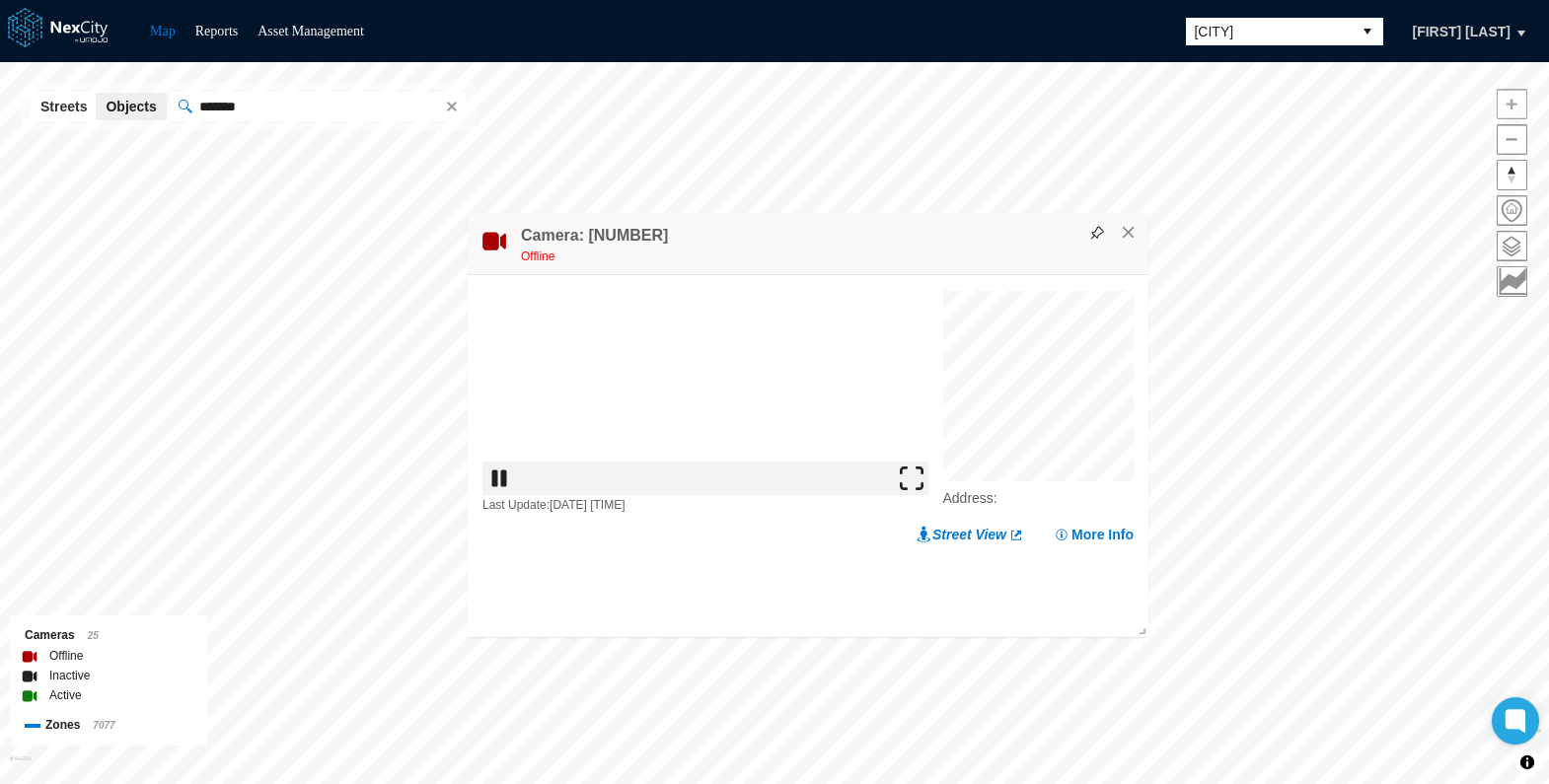 click at bounding box center (1512, 104) 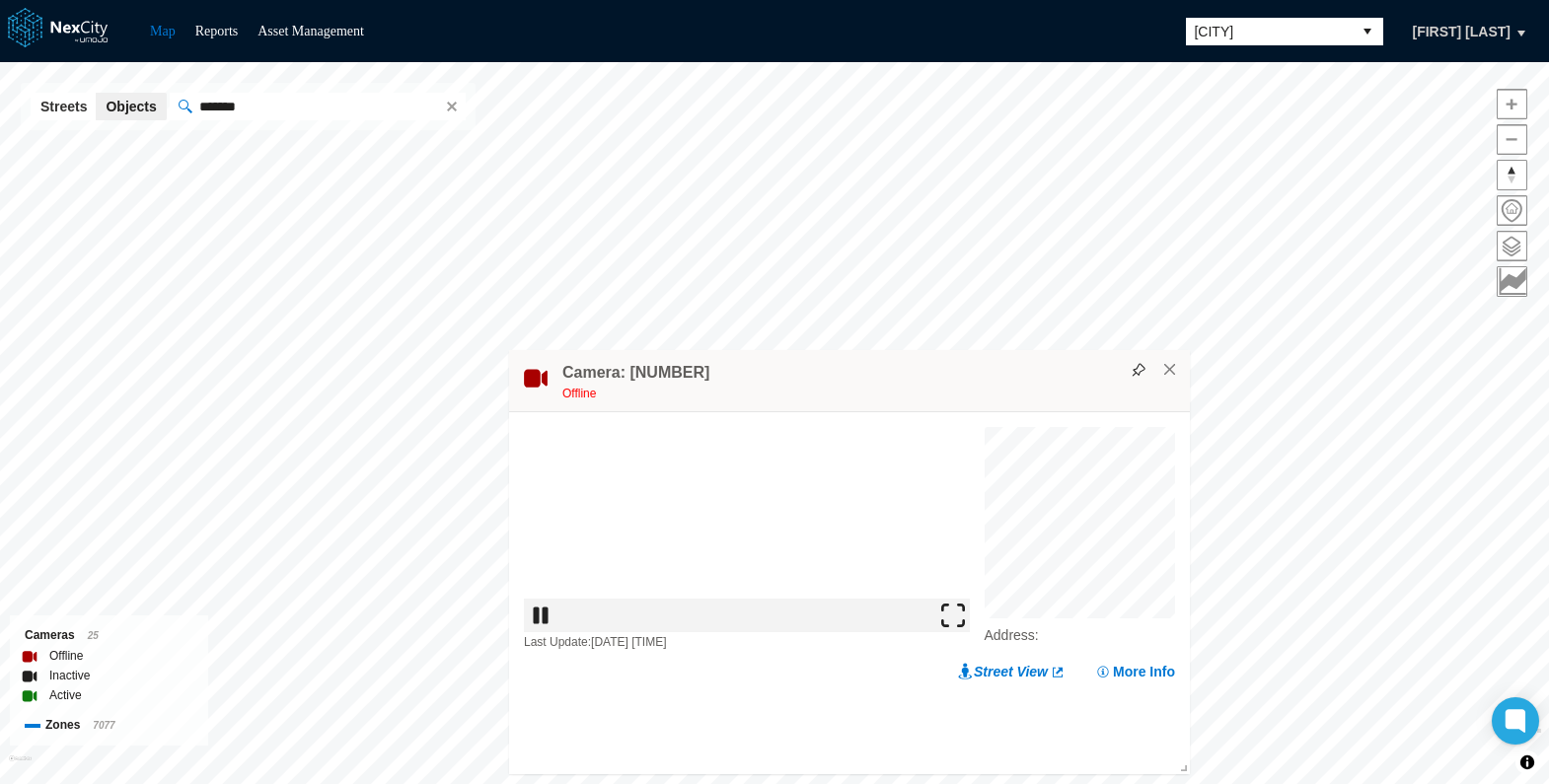 click at bounding box center [1512, 104] 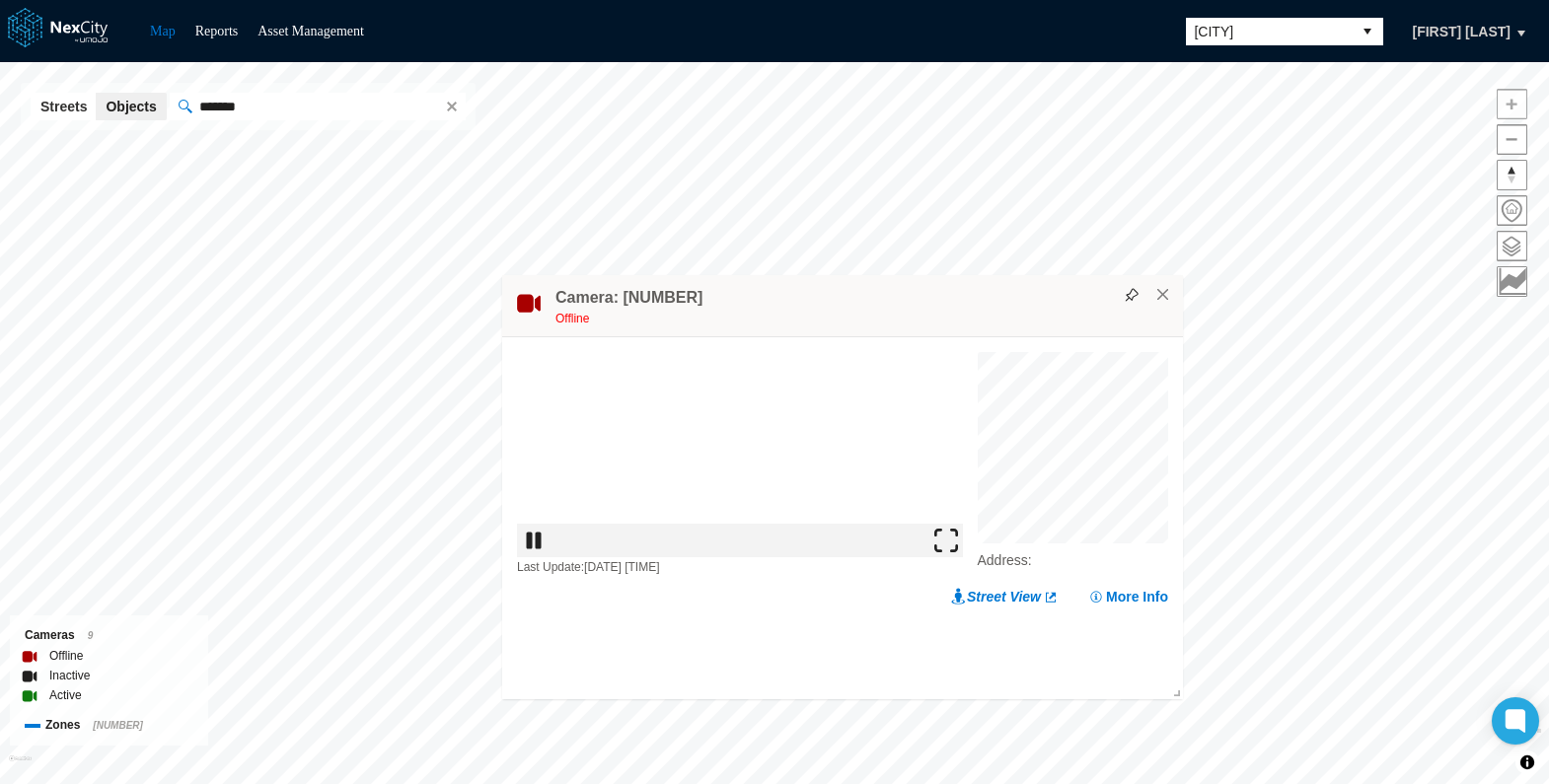 click at bounding box center (1512, 104) 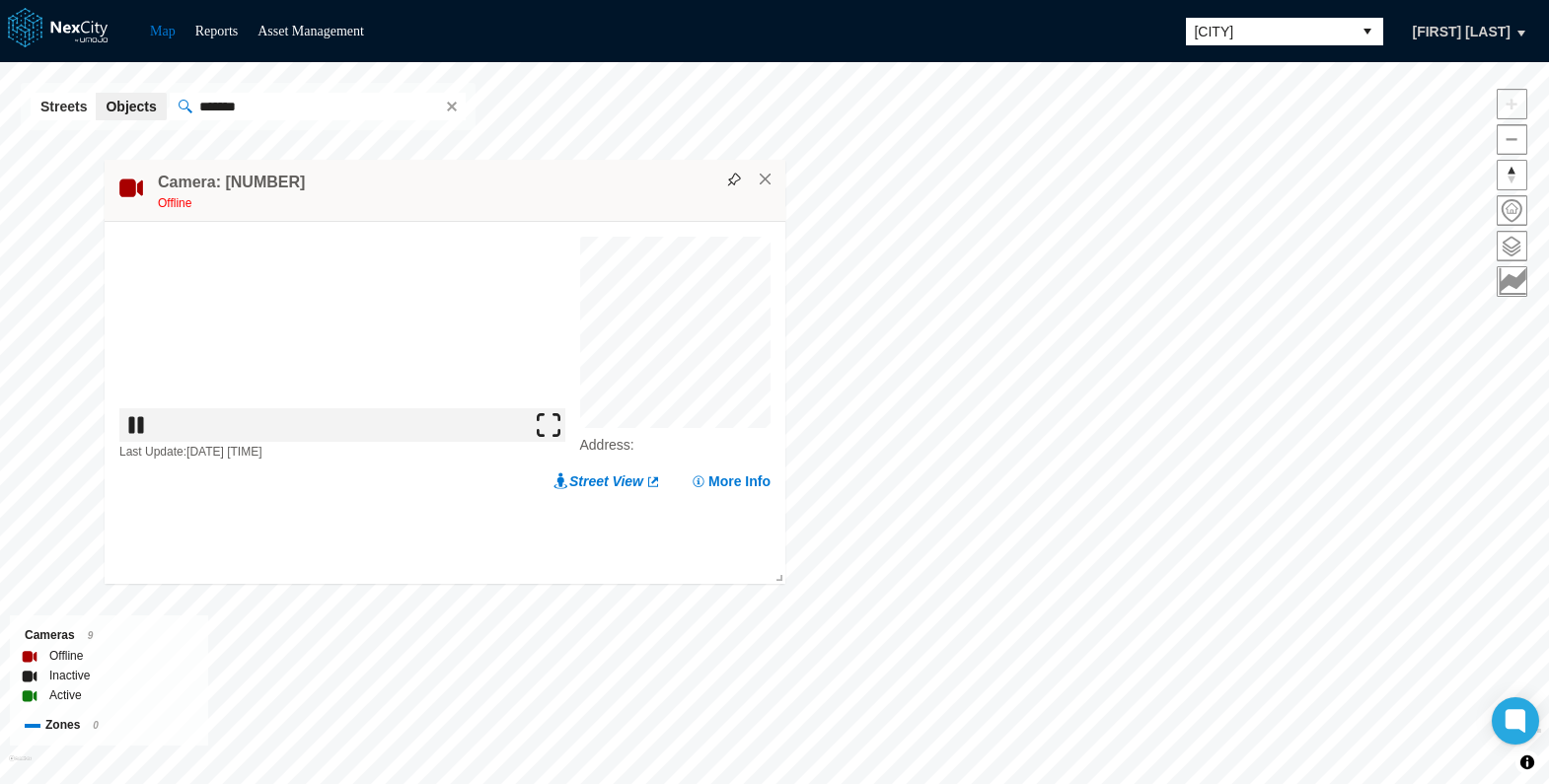 drag, startPoint x: 827, startPoint y: 151, endPoint x: 564, endPoint y: 183, distance: 264.93962 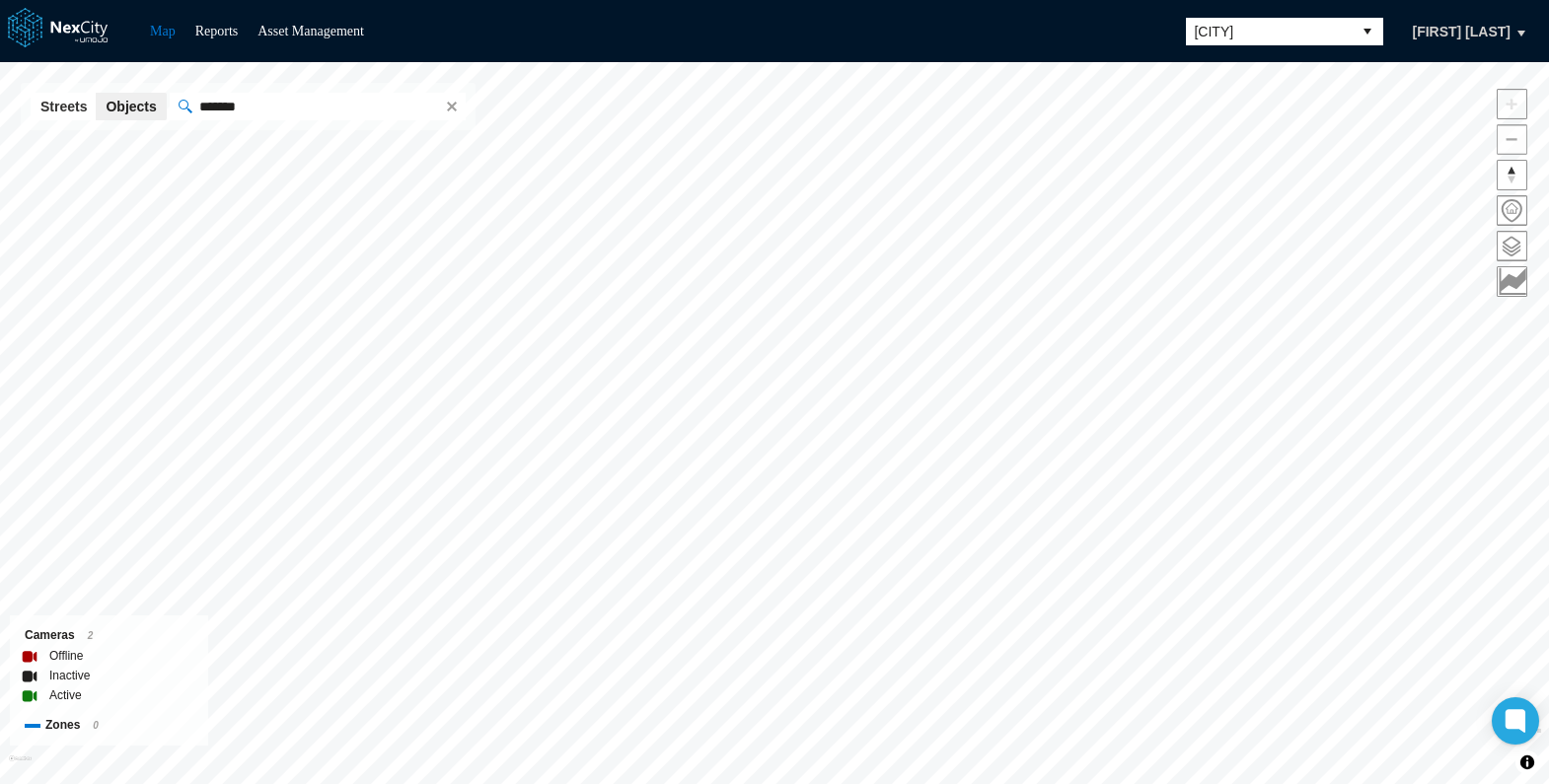 click at bounding box center [1512, 139] 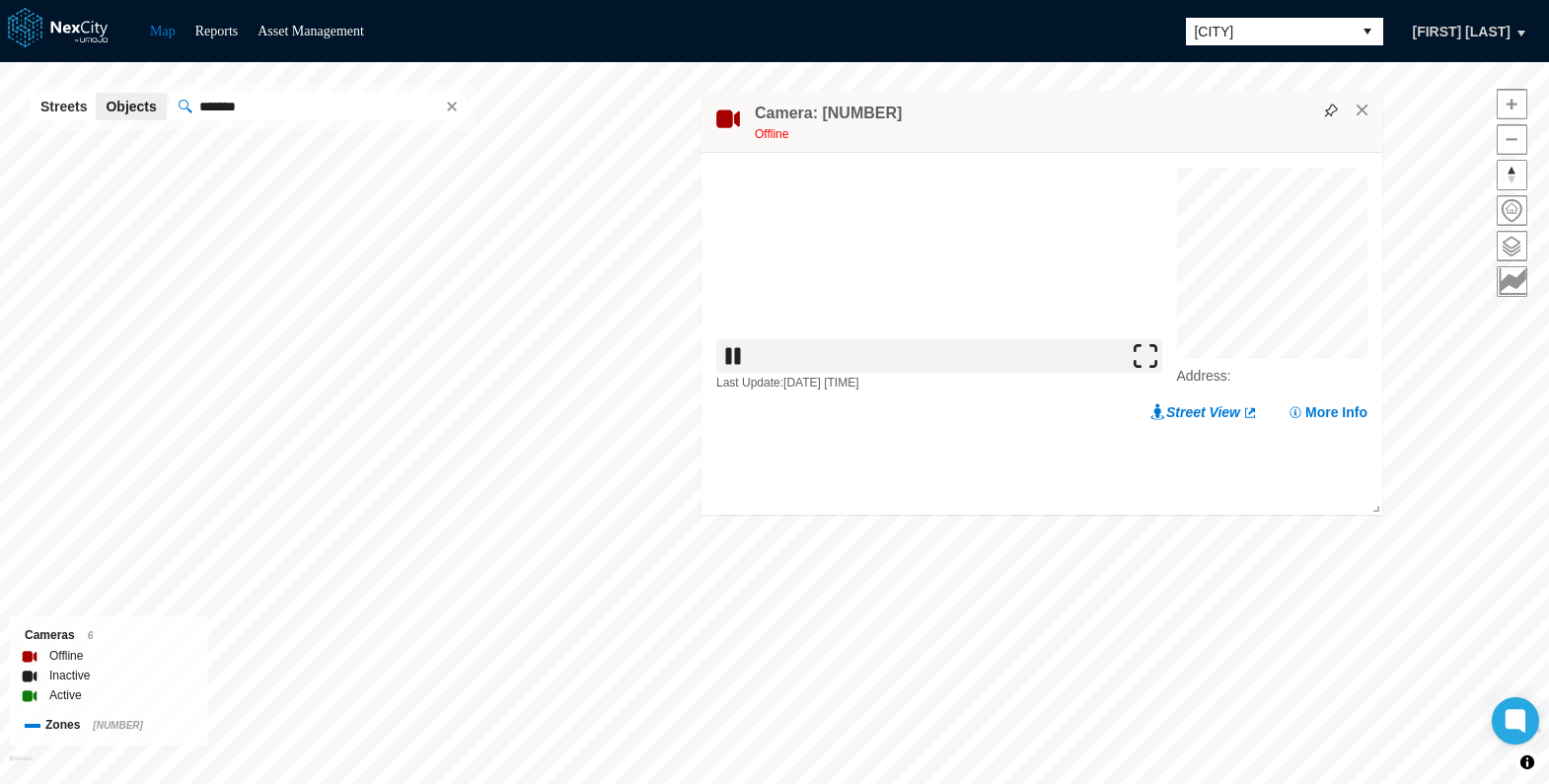 drag, startPoint x: 1042, startPoint y: 296, endPoint x: 1234, endPoint y: 127, distance: 255.7831 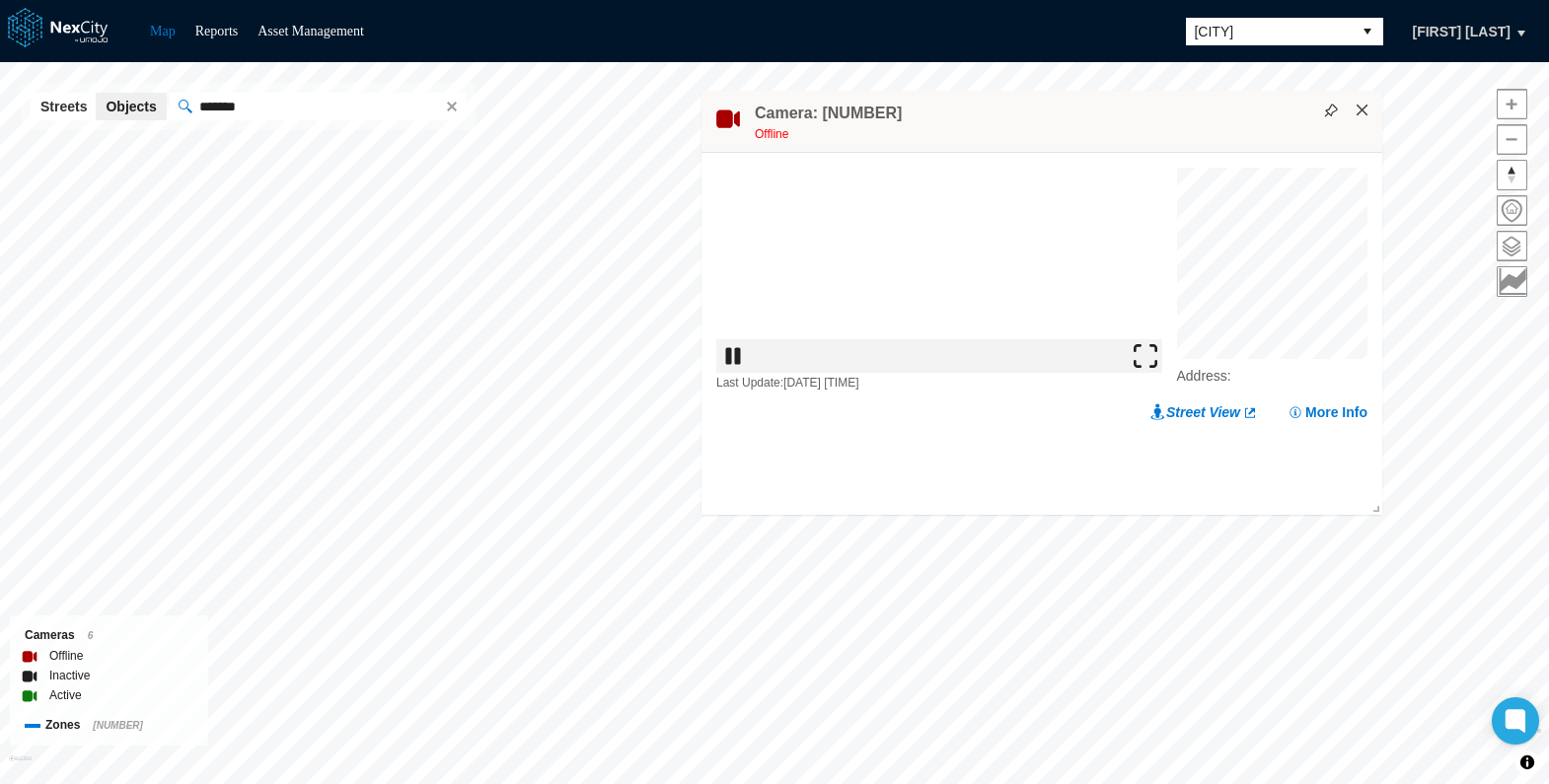 click on "×" at bounding box center [1363, 110] 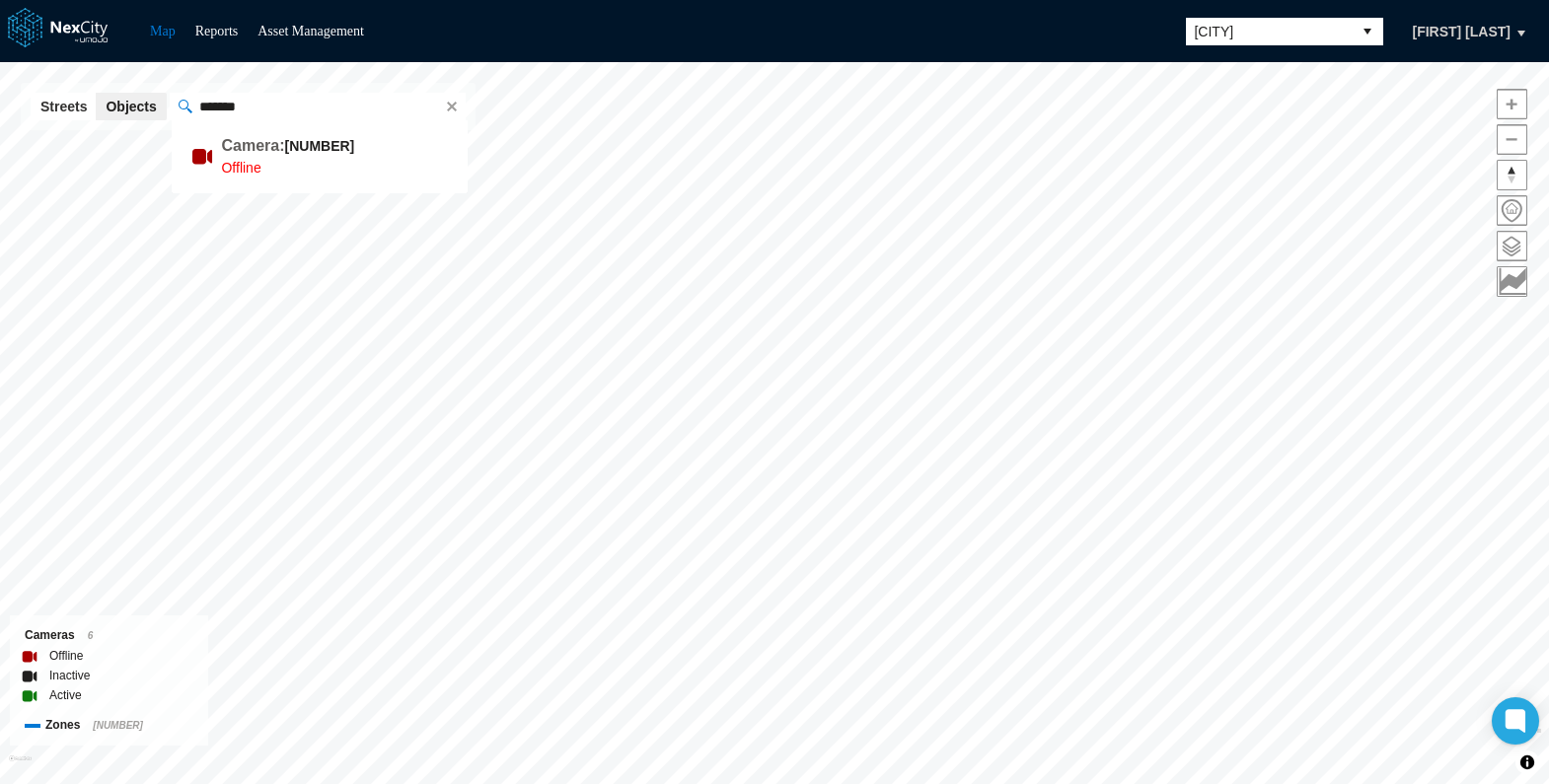 click on "*******" at bounding box center (315, 107) 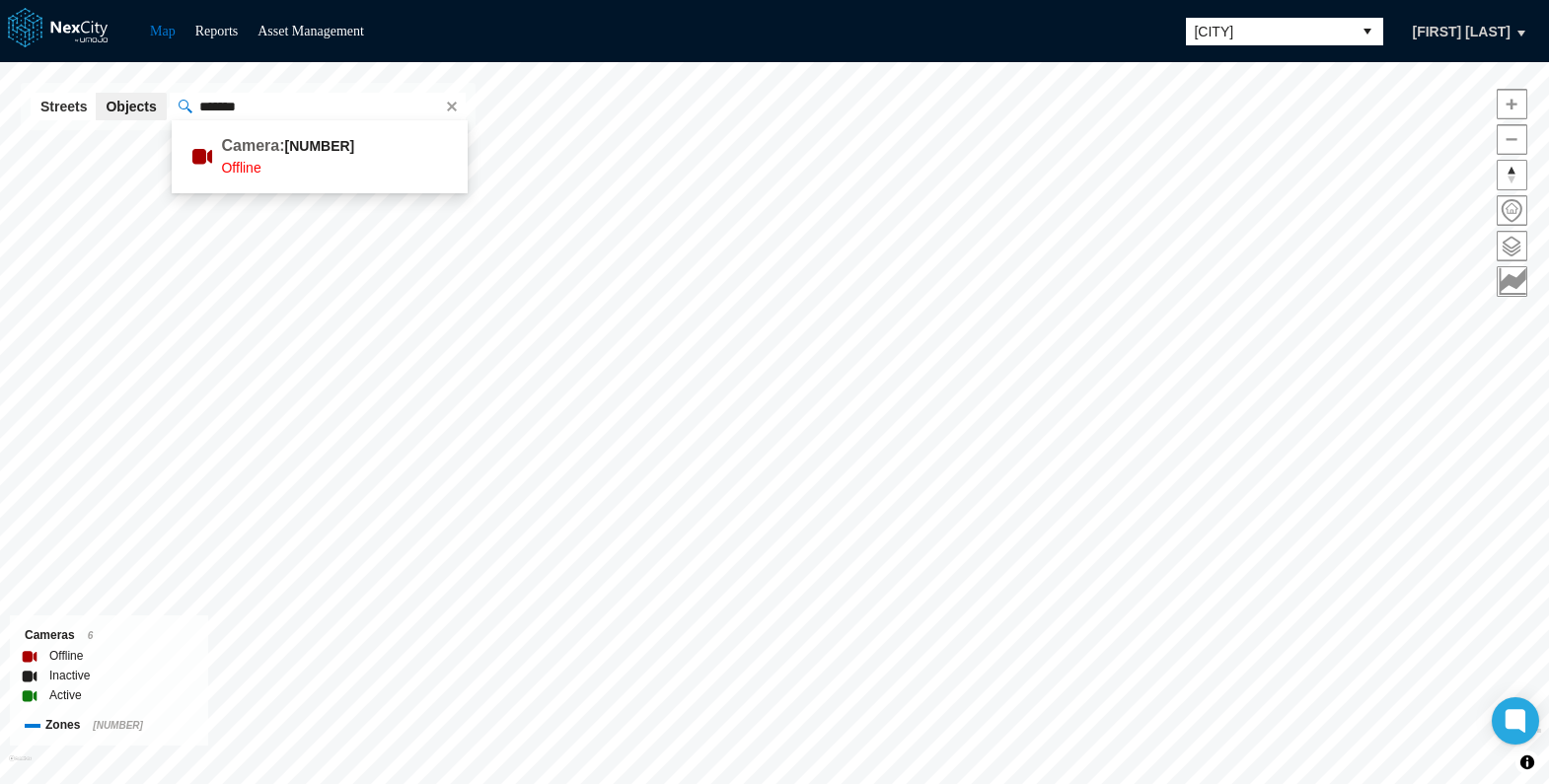 paste on "**********" 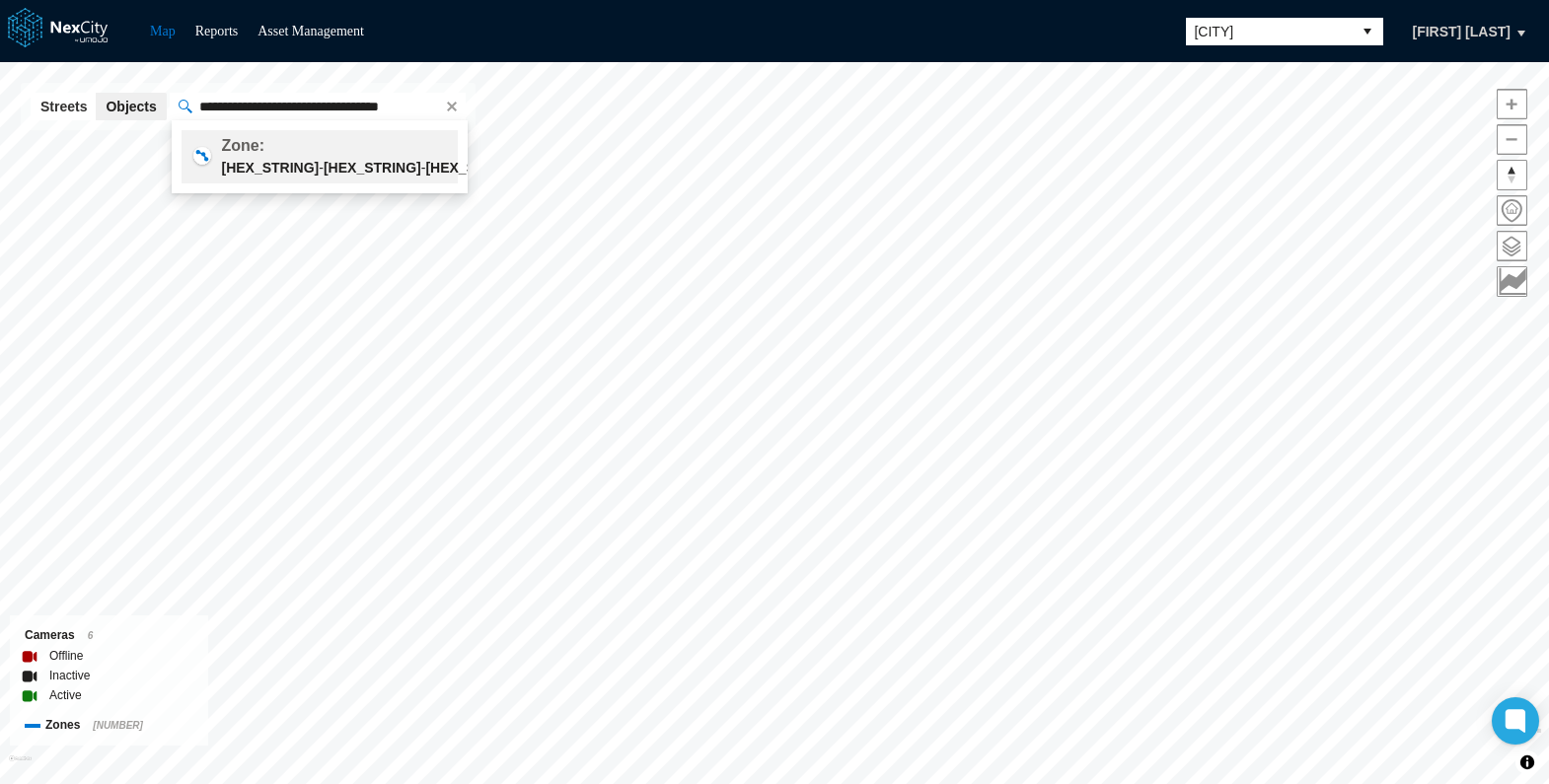 click on "Zone:  [UUID]" at bounding box center [364, 157] 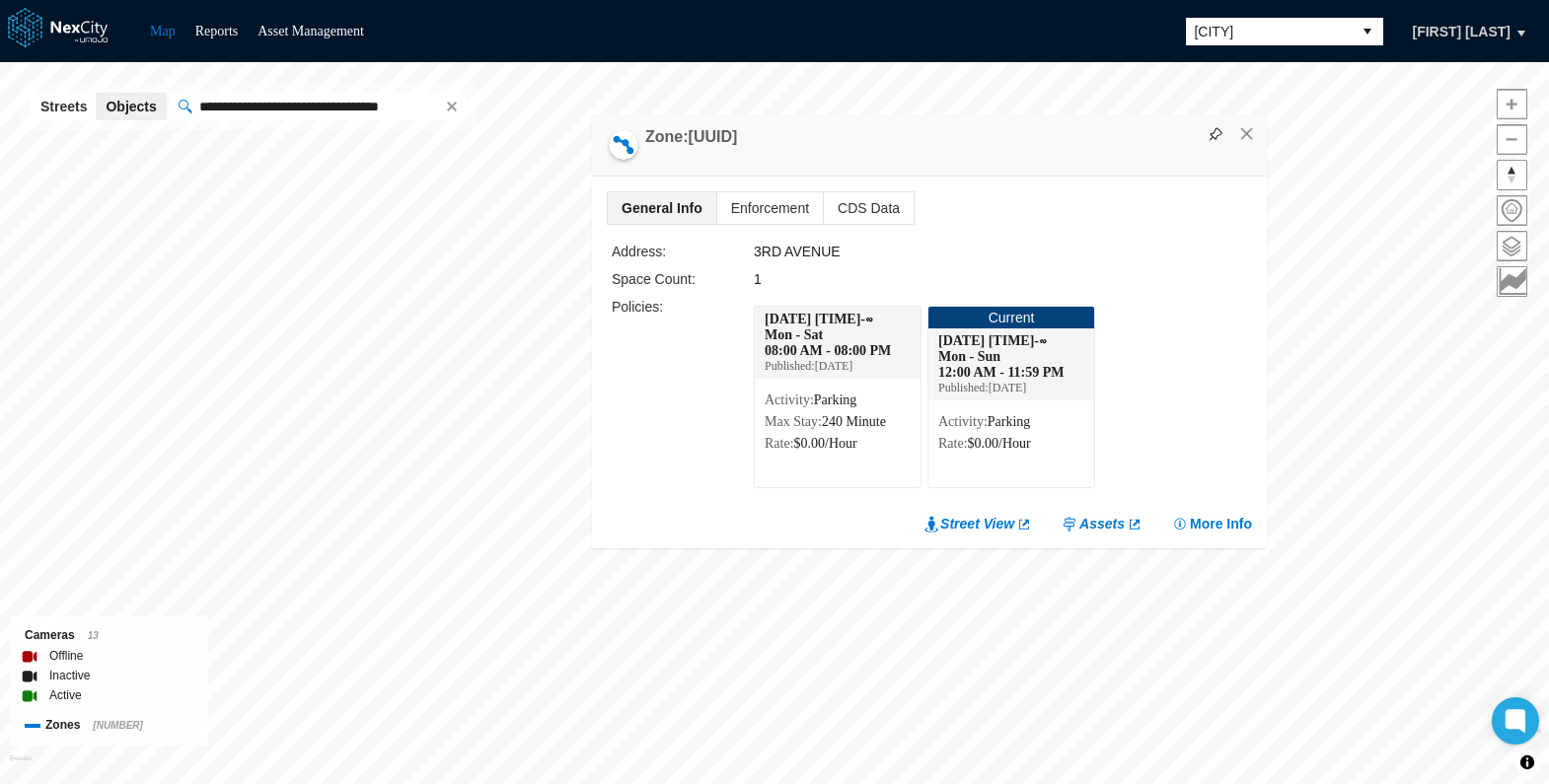 drag, startPoint x: 515, startPoint y: 354, endPoint x: 1105, endPoint y: 124, distance: 633.2456 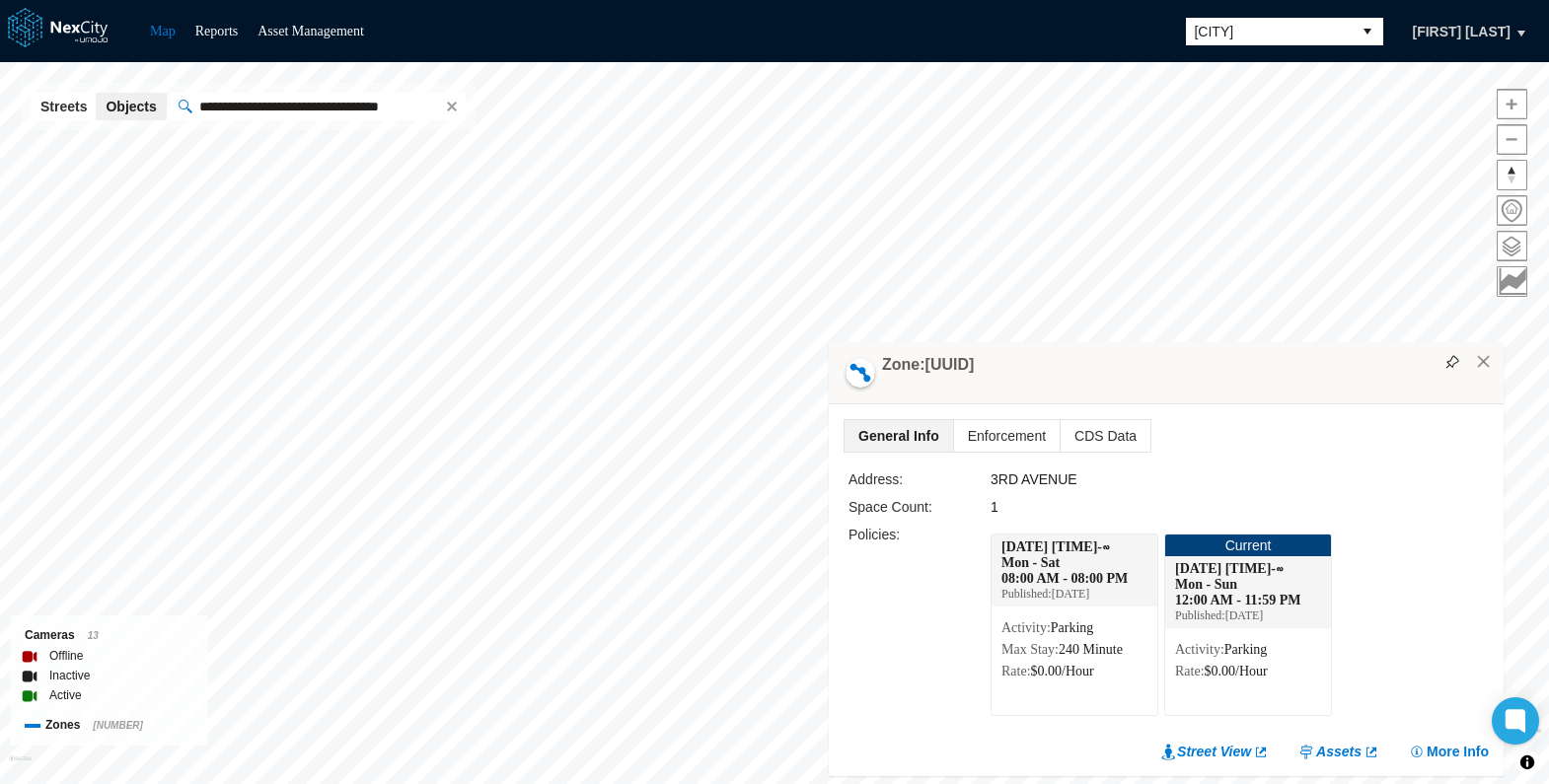 drag, startPoint x: 1085, startPoint y: 139, endPoint x: 1313, endPoint y: 368, distance: 323.1486 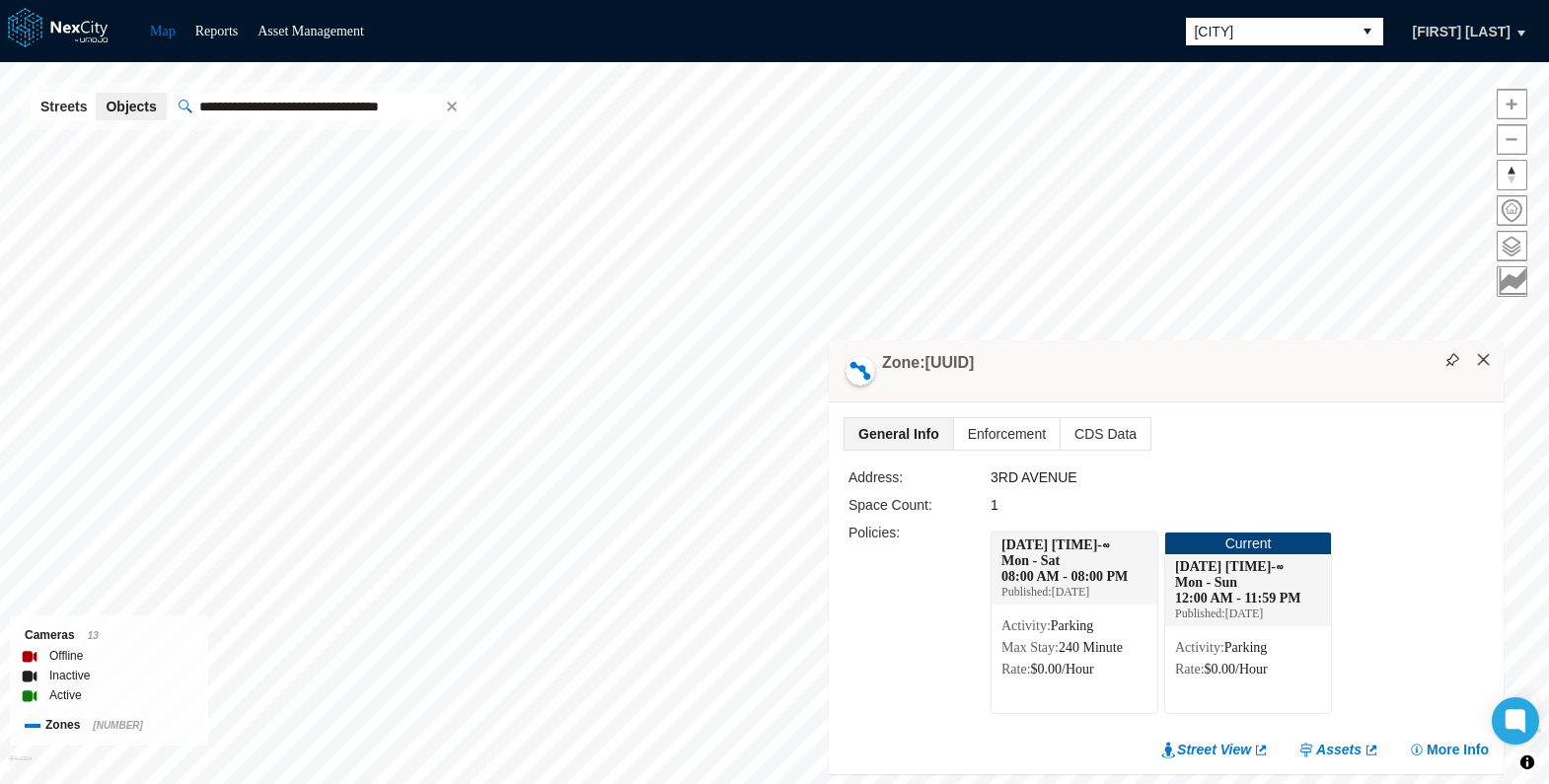click on "×" at bounding box center [1484, 360] 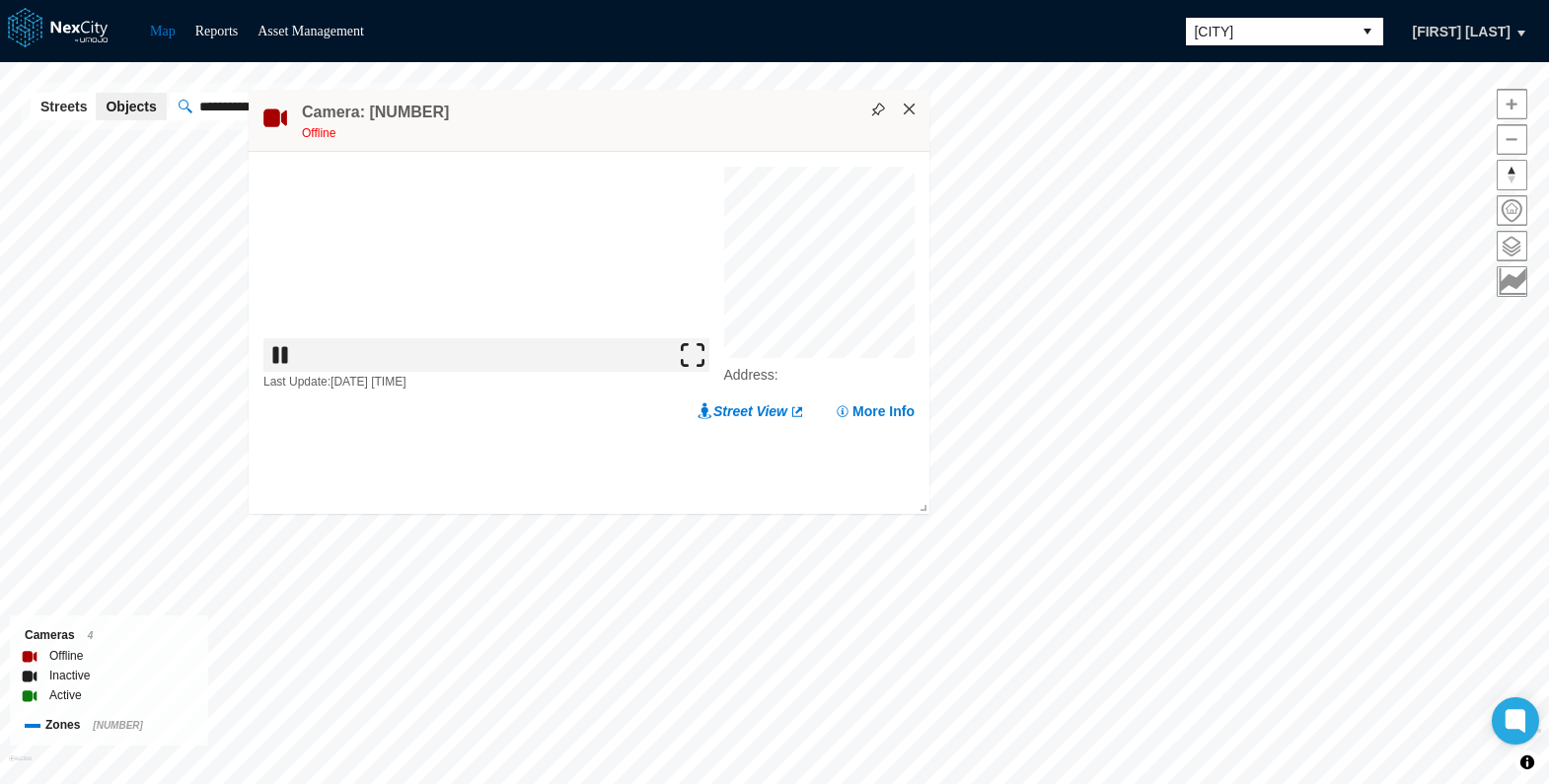 click on "×" at bounding box center [910, 109] 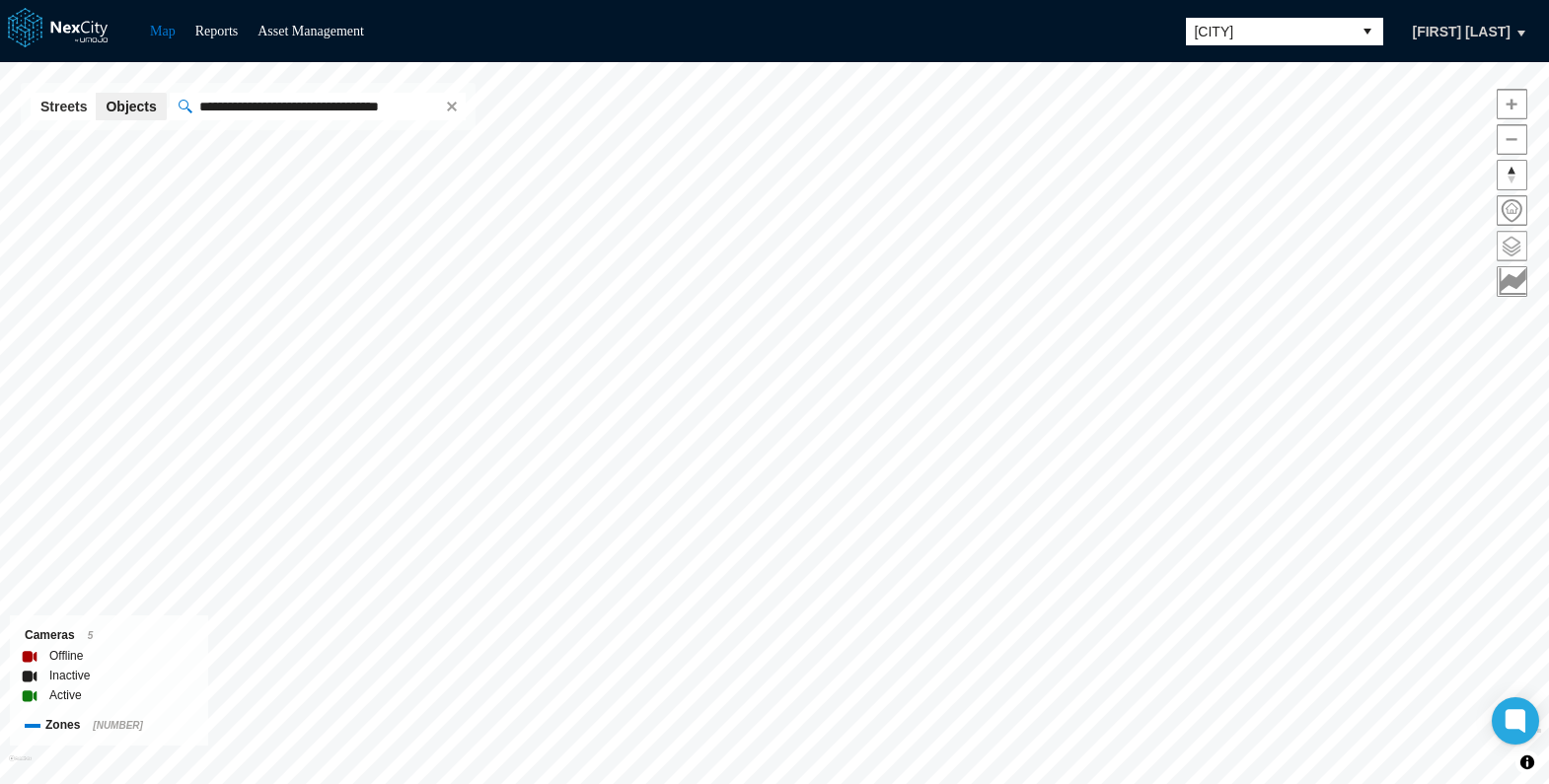click at bounding box center (1512, 246) 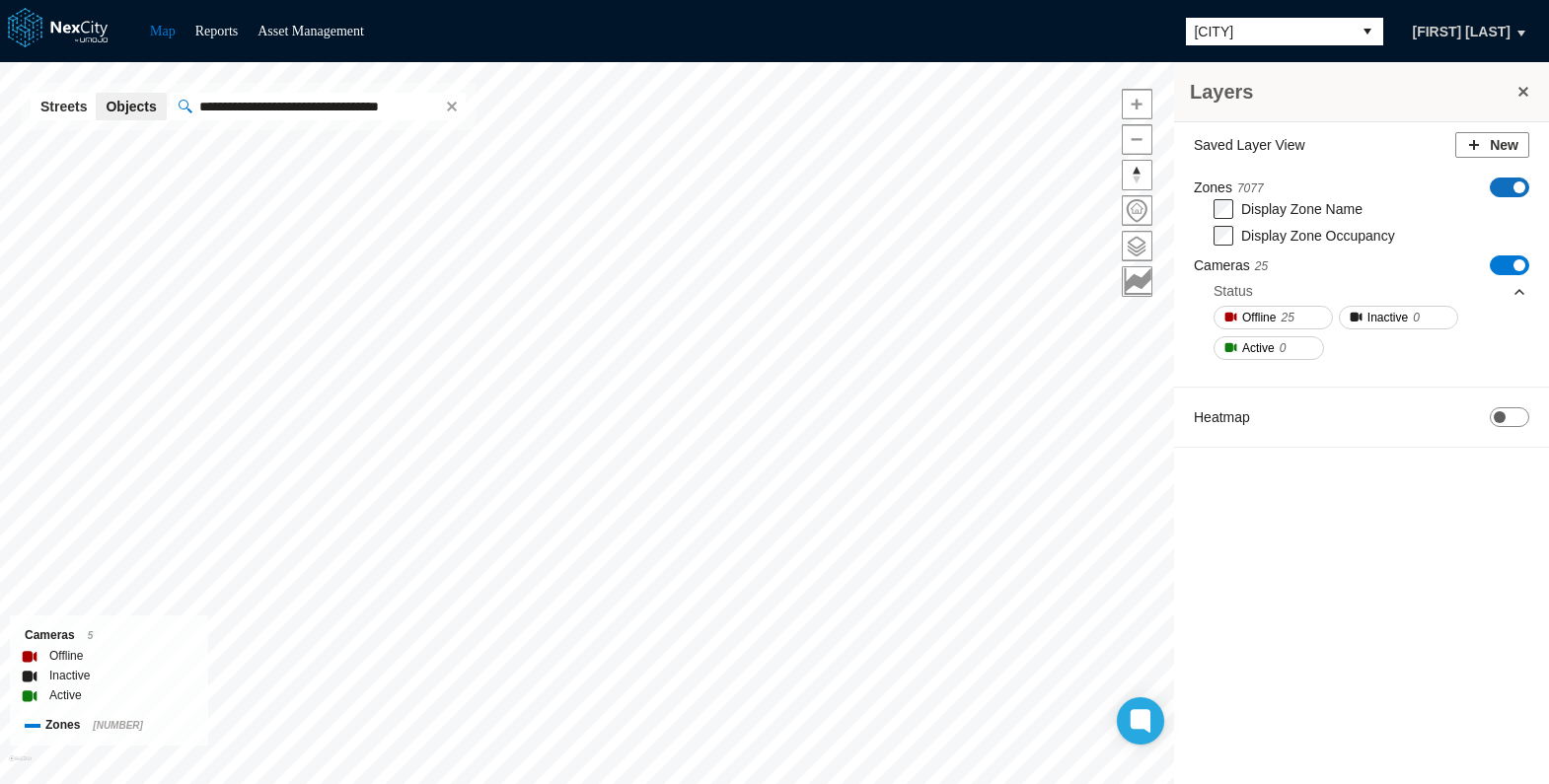 click at bounding box center [1519, 187] 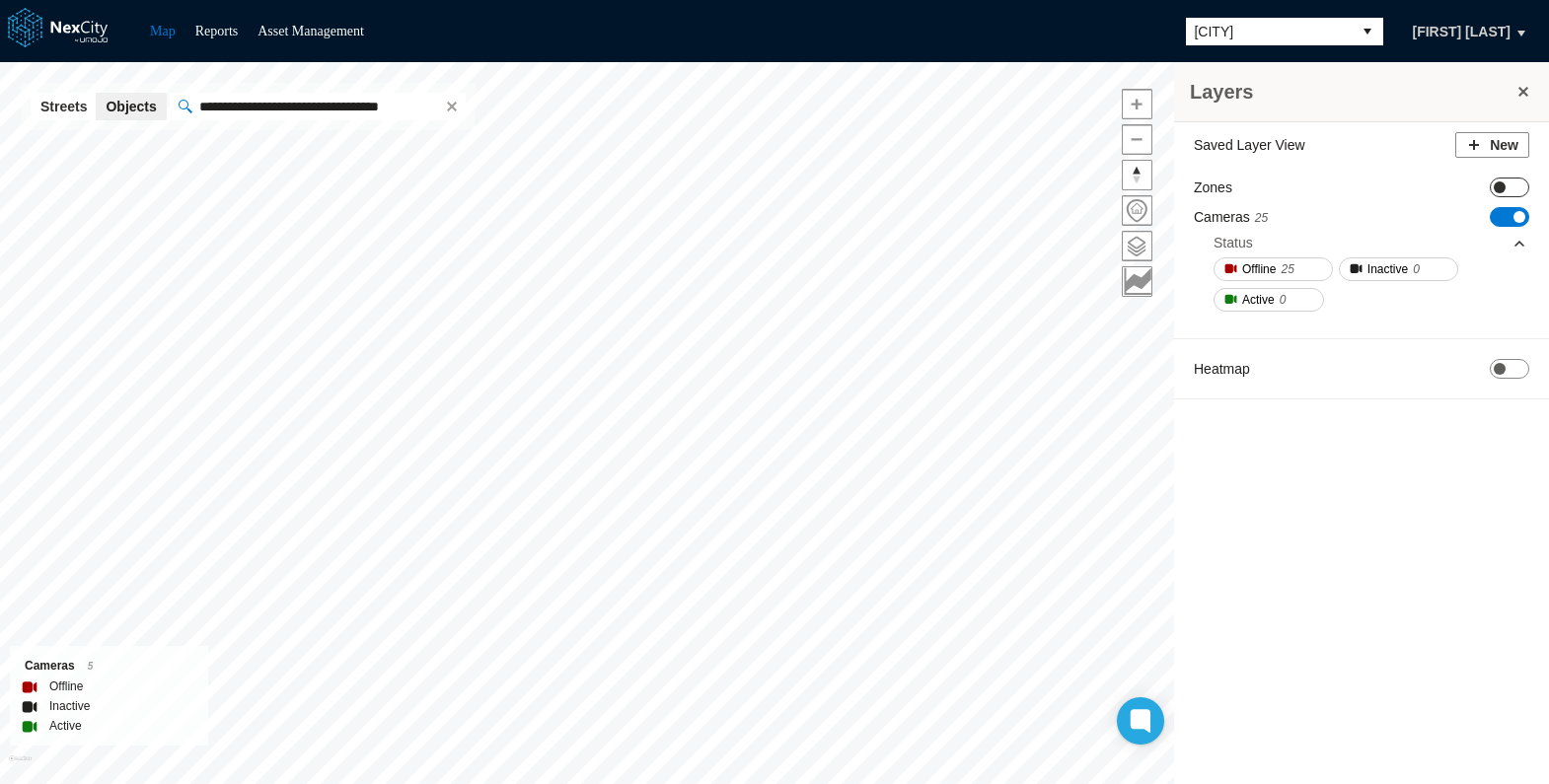 click on "ON OFF" at bounding box center [1510, 187] 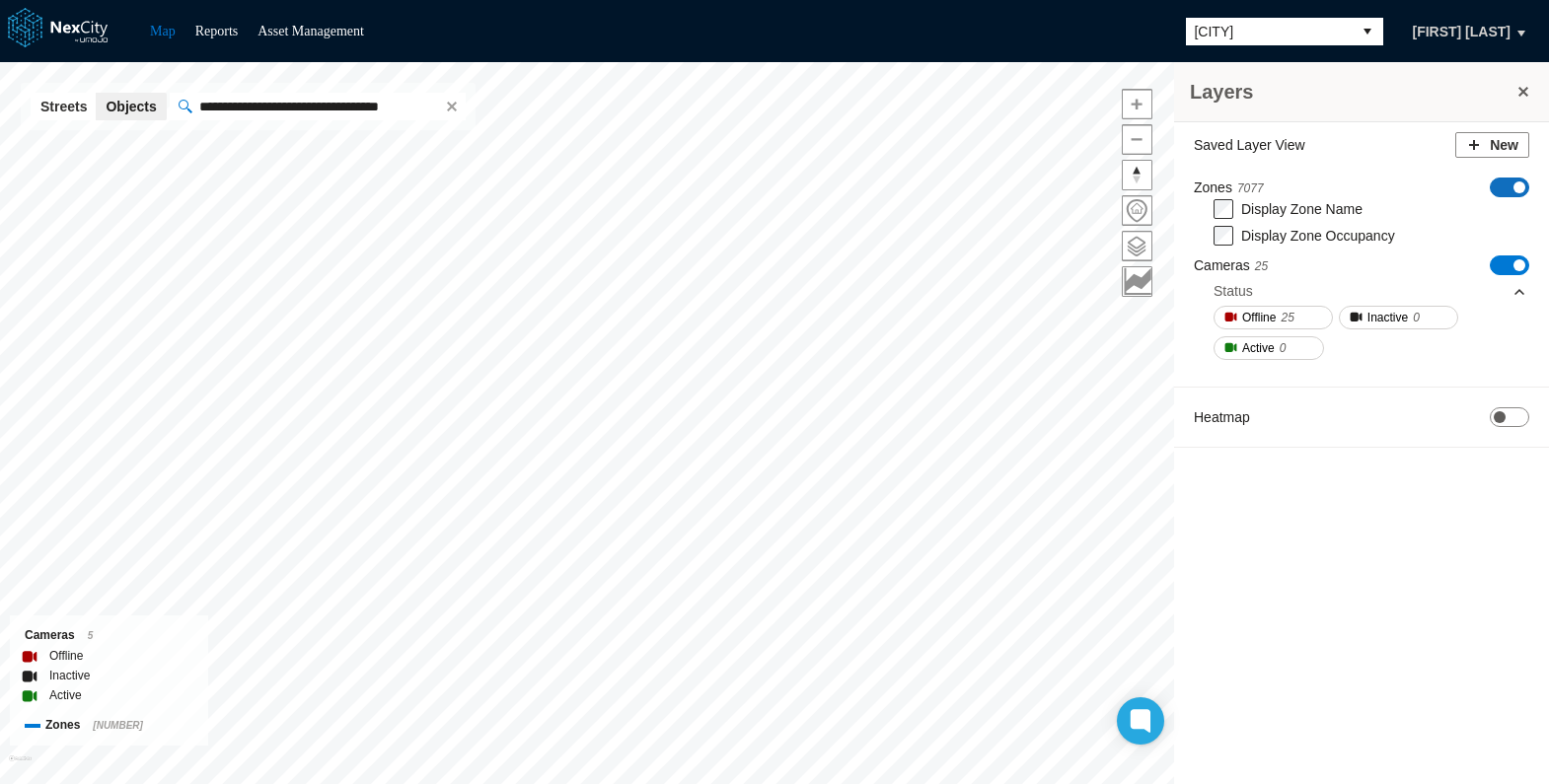click at bounding box center (1519, 187) 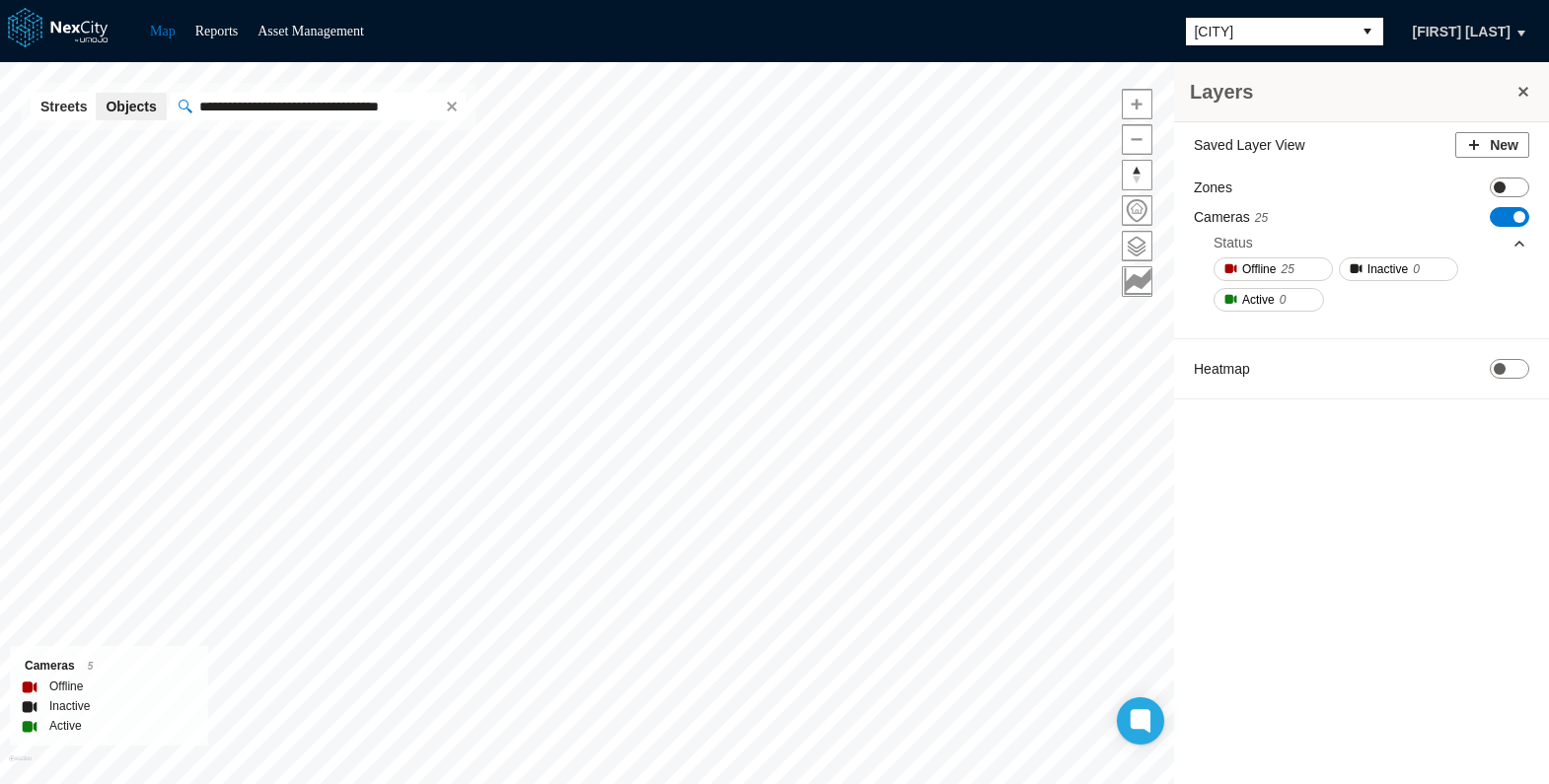 click on "ON OFF" at bounding box center (1510, 187) 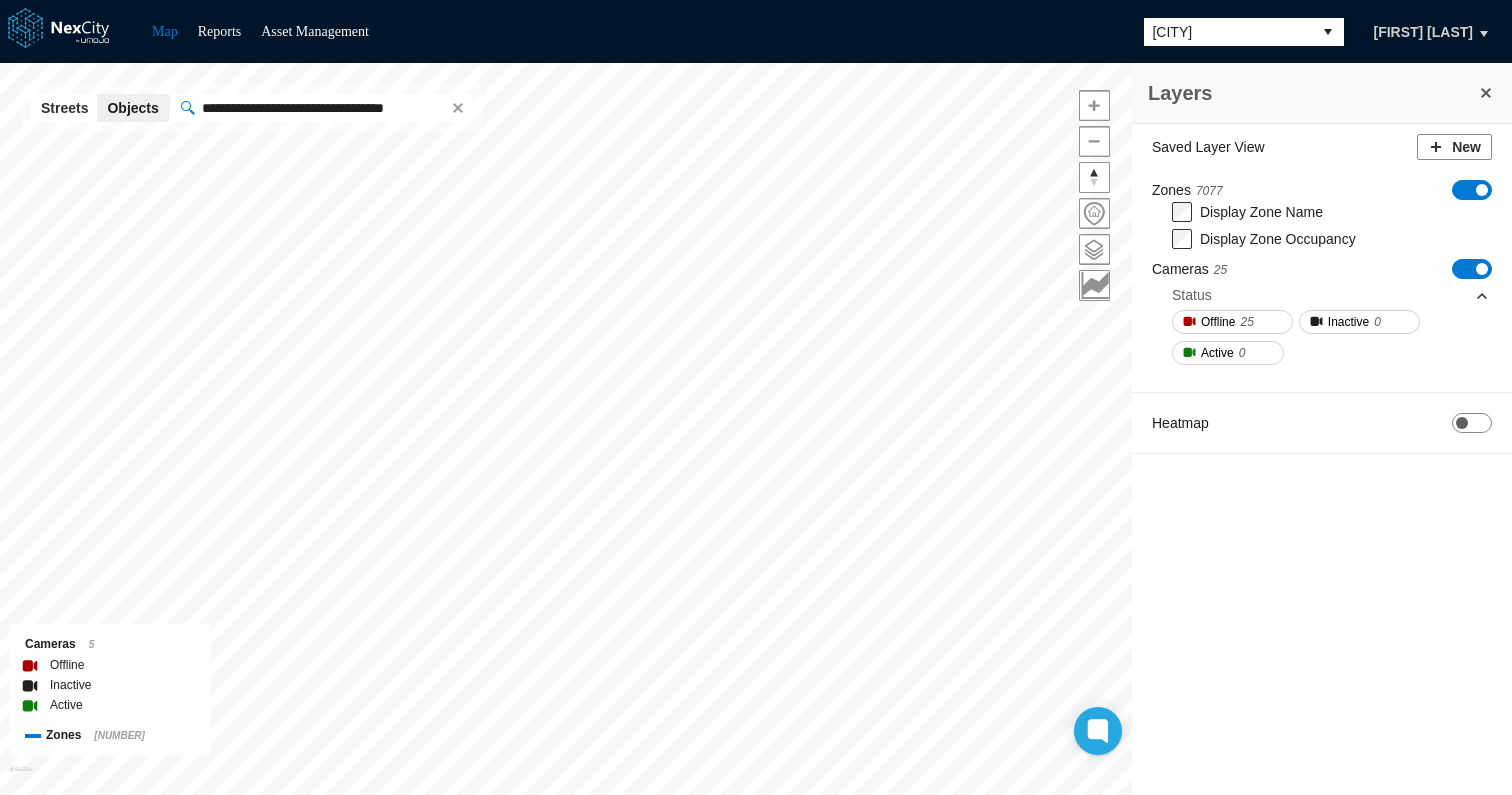 click on "**********" at bounding box center (319, 108) 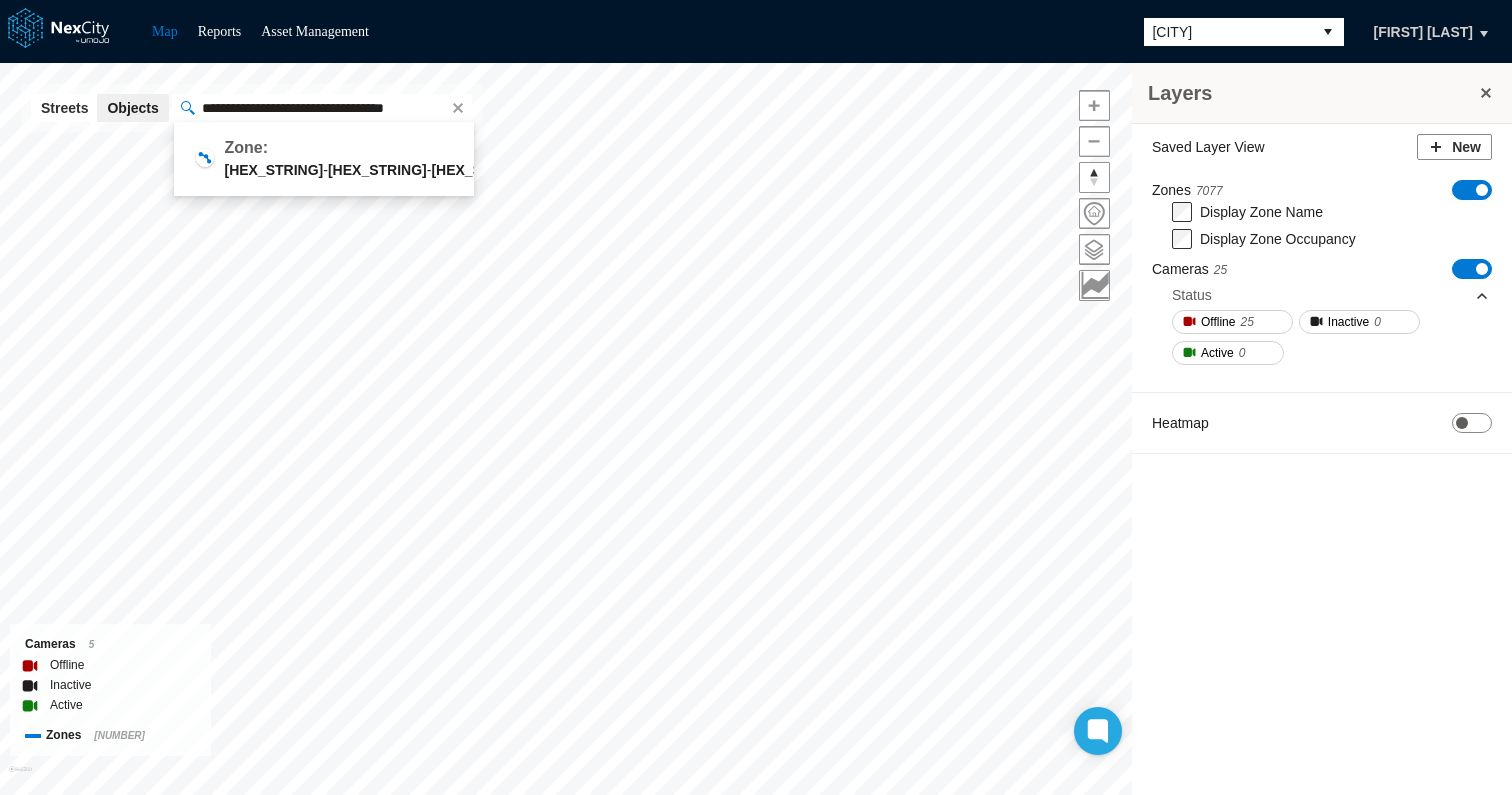 paste on "****" 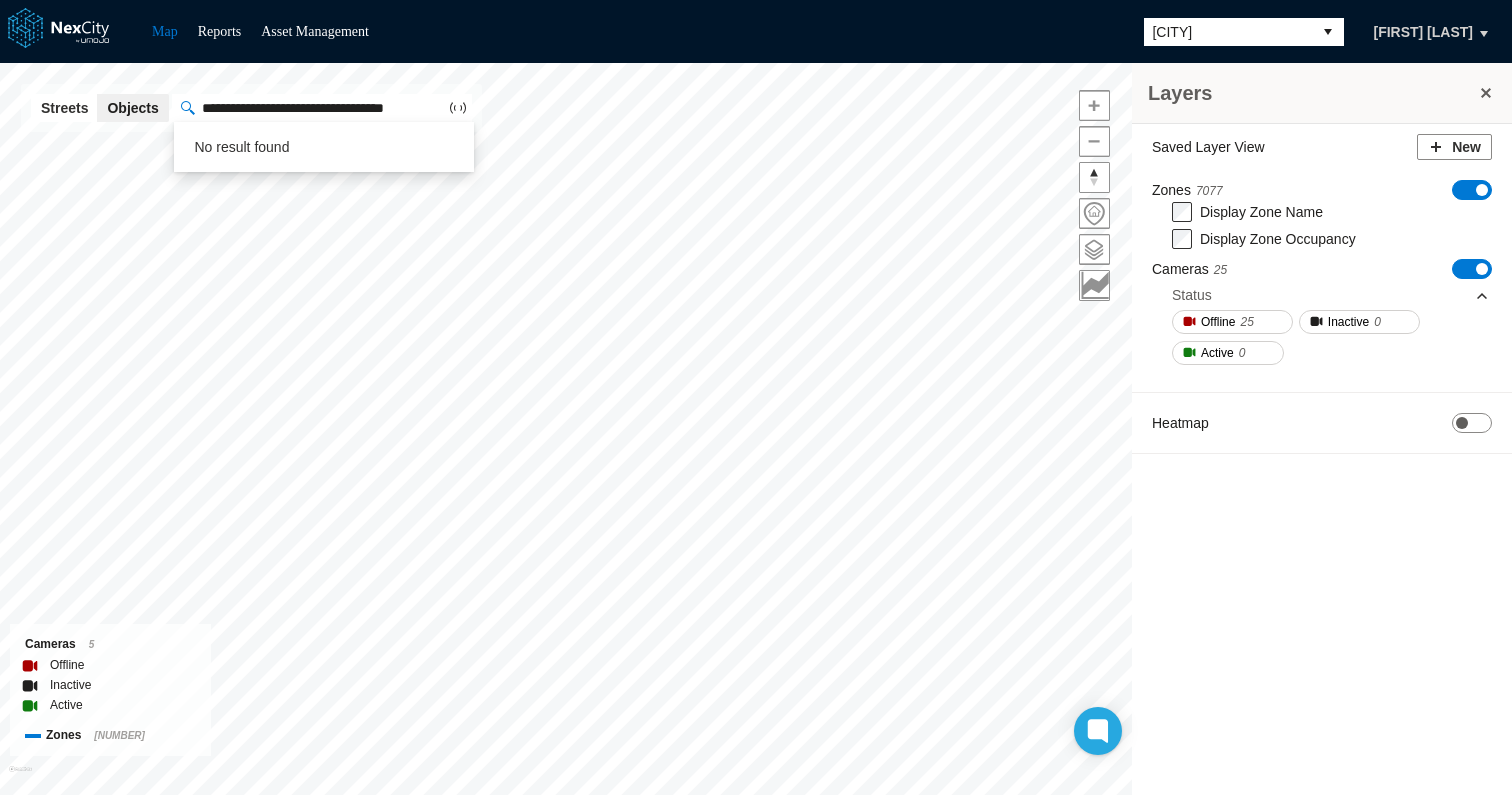 type on "**********" 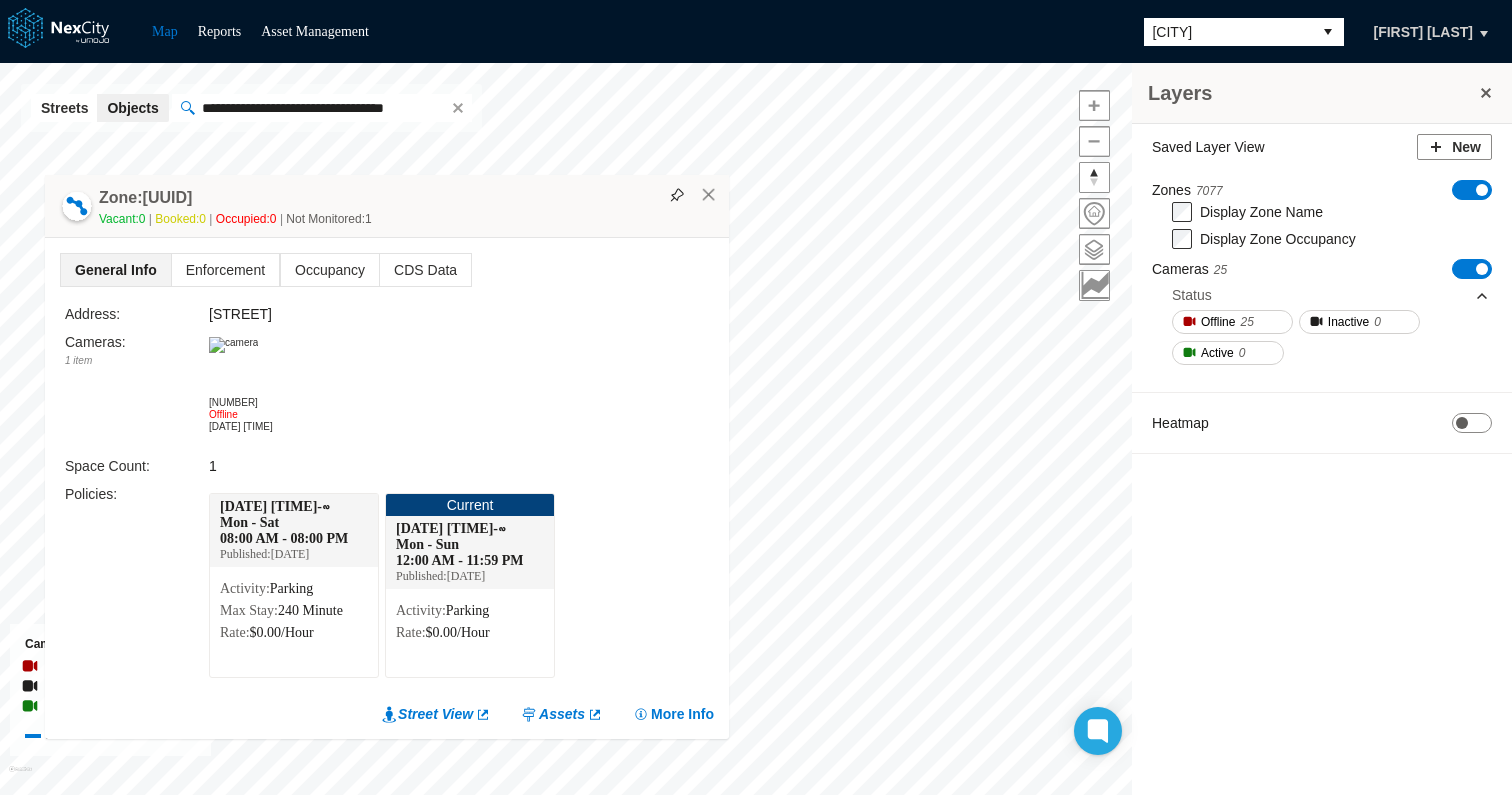 drag, startPoint x: 524, startPoint y: 252, endPoint x: 567, endPoint y: 207, distance: 62.241467 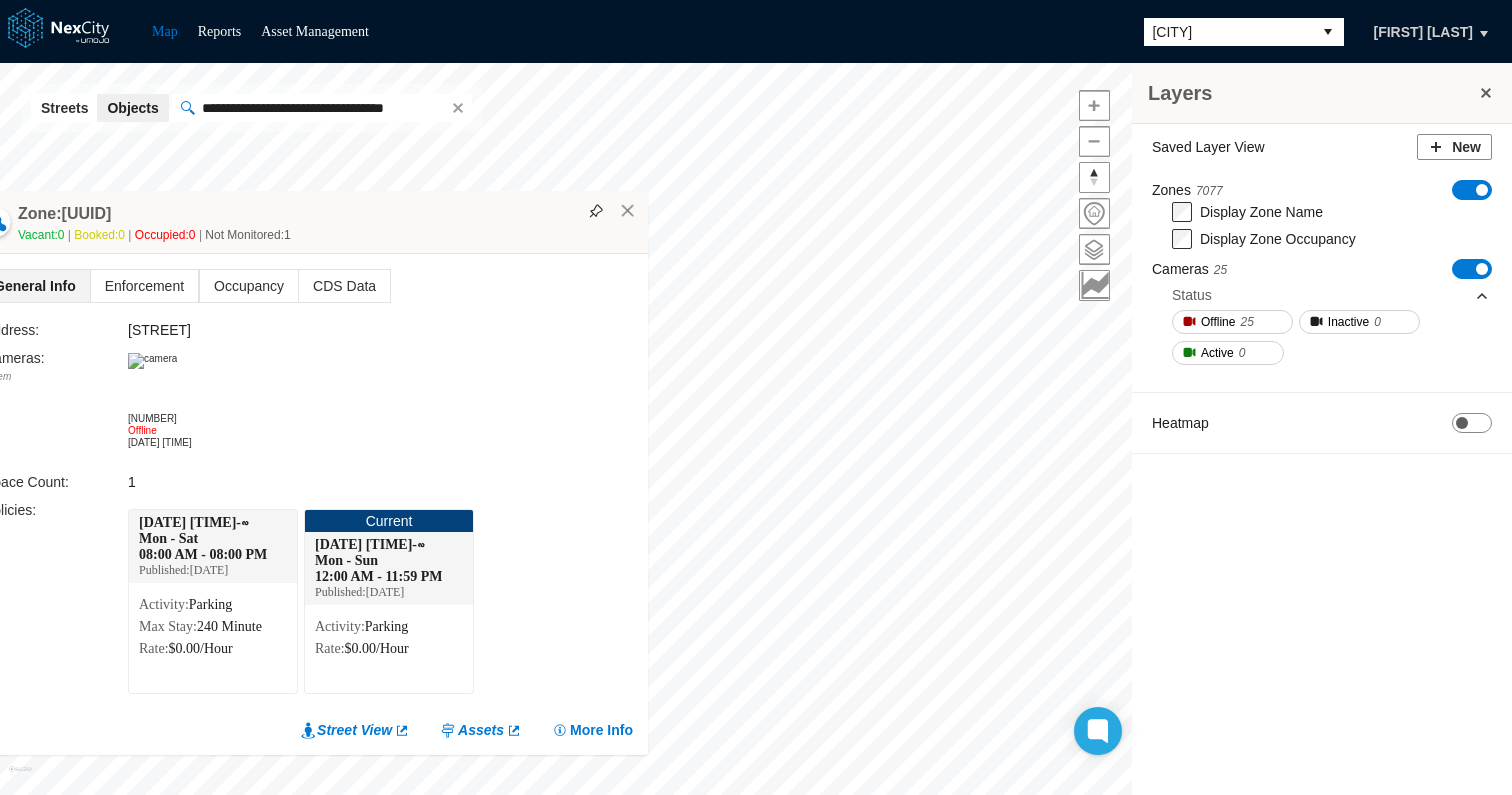 drag, startPoint x: 445, startPoint y: 241, endPoint x: 405, endPoint y: 209, distance: 51.224995 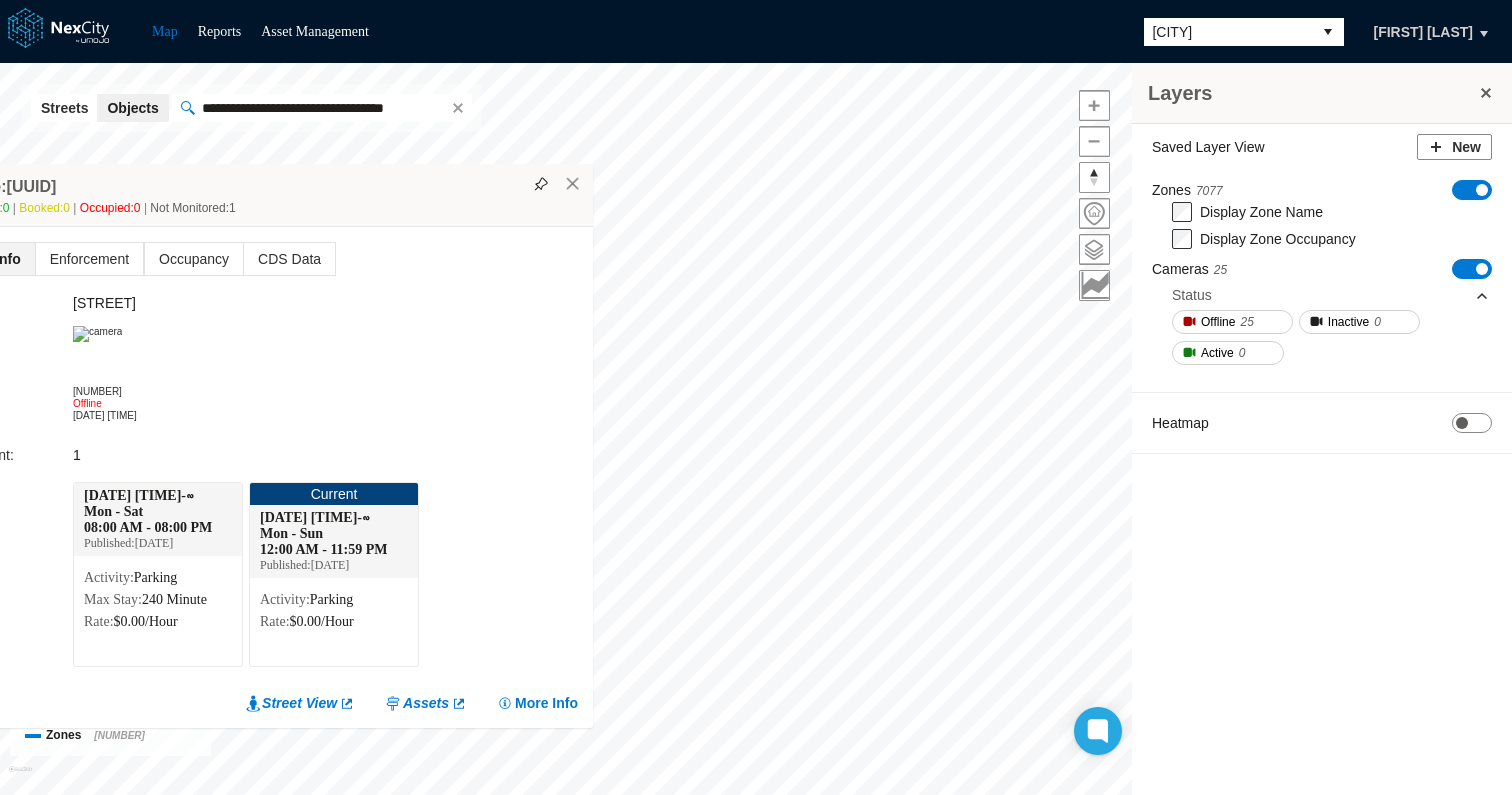 drag, startPoint x: 515, startPoint y: 246, endPoint x: 410, endPoint y: 180, distance: 124.02016 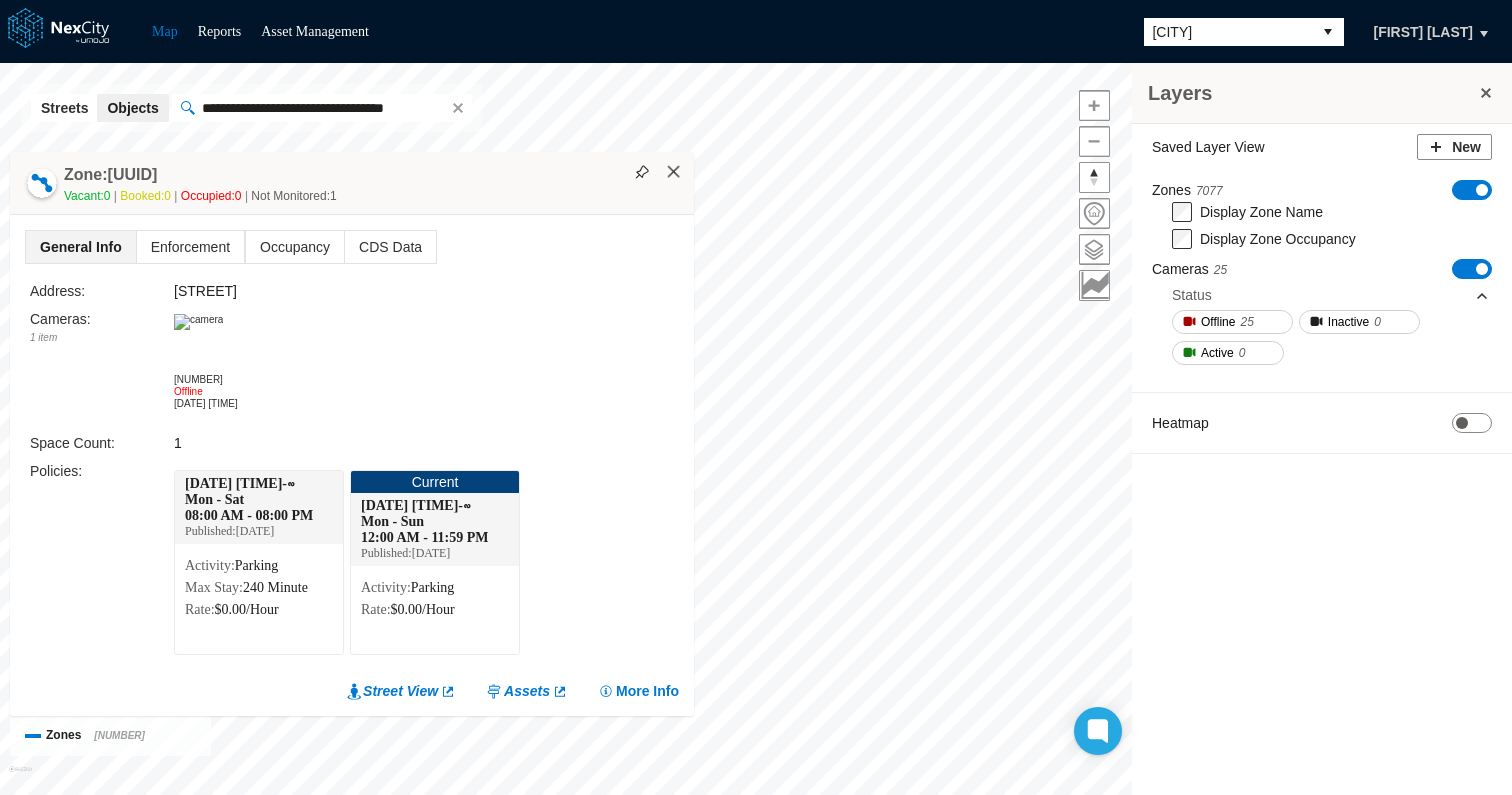click on "×" at bounding box center (674, 172) 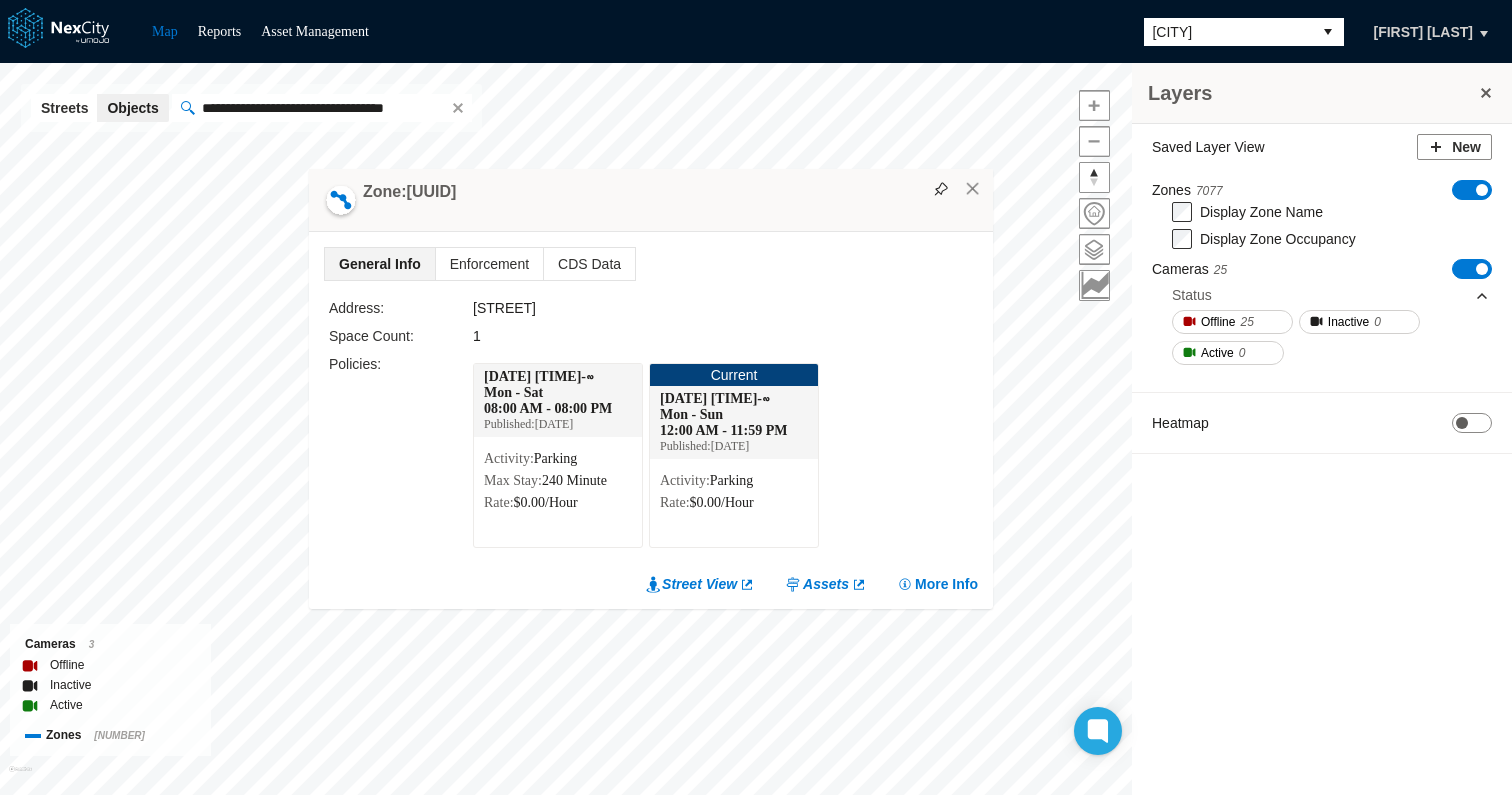 click on "Zone:  [UUID]" at bounding box center (409, 192) 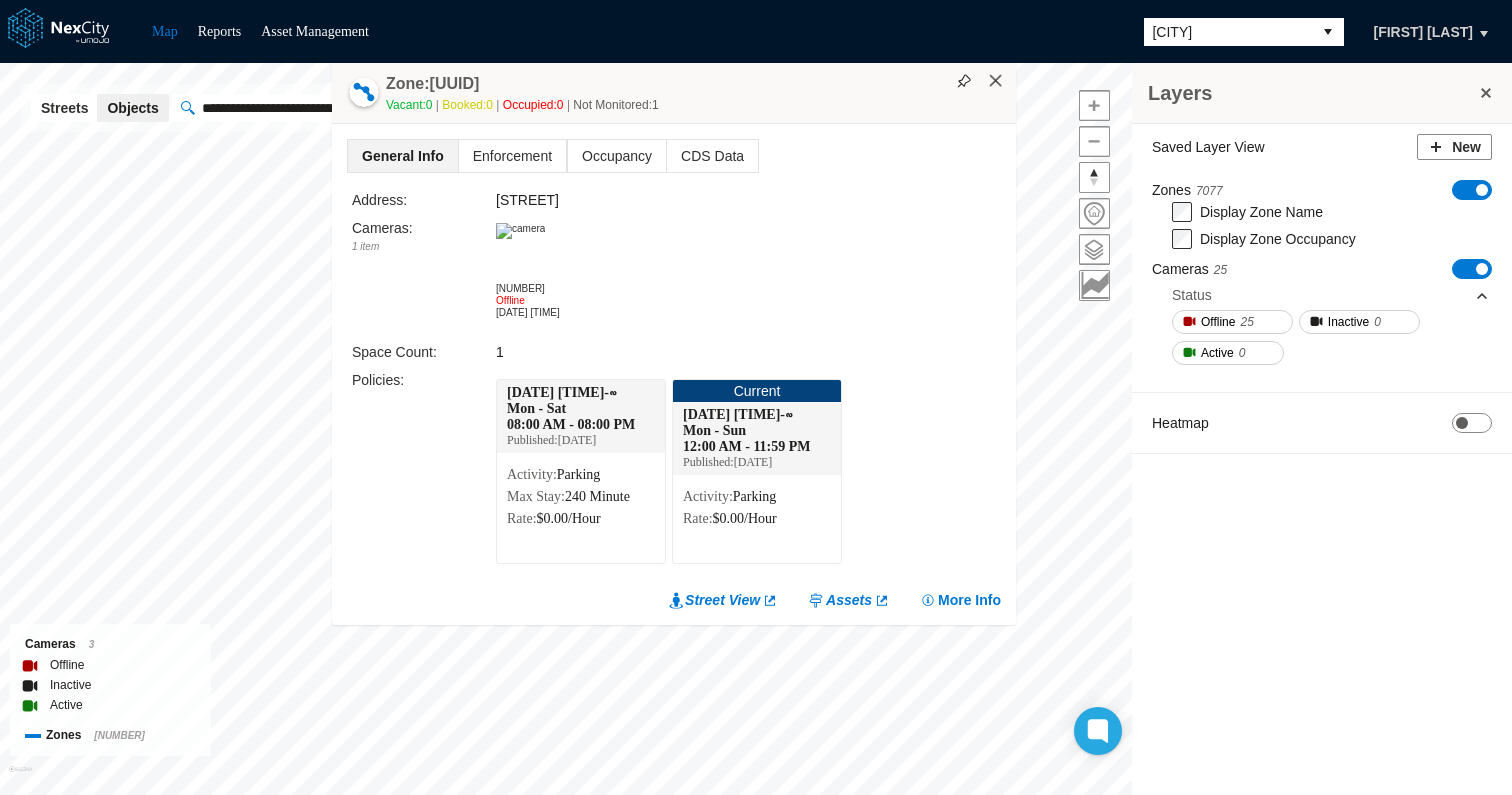 click on "×" at bounding box center (996, 81) 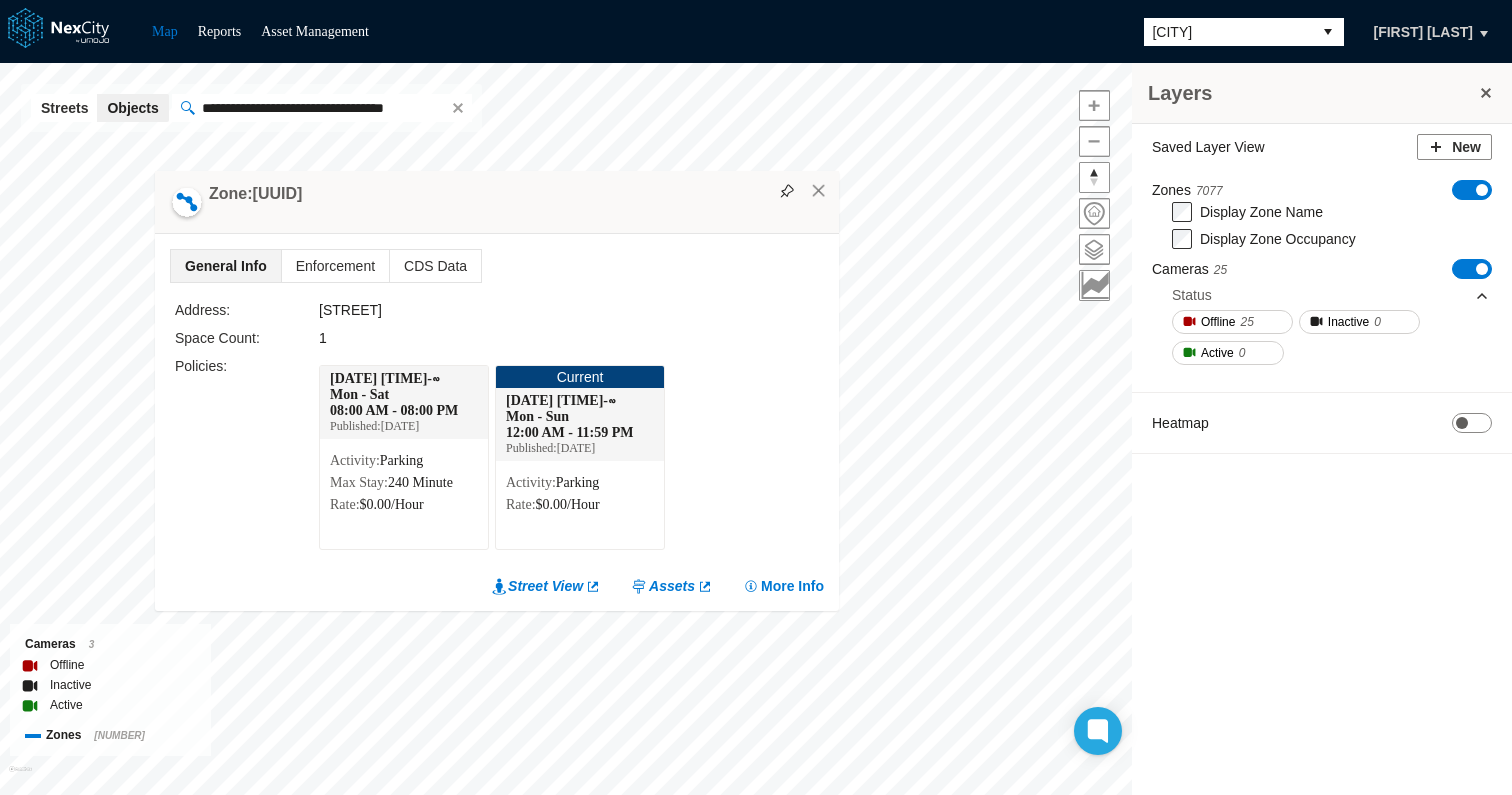 click on "Zone:  [UUID]" at bounding box center (255, 194) 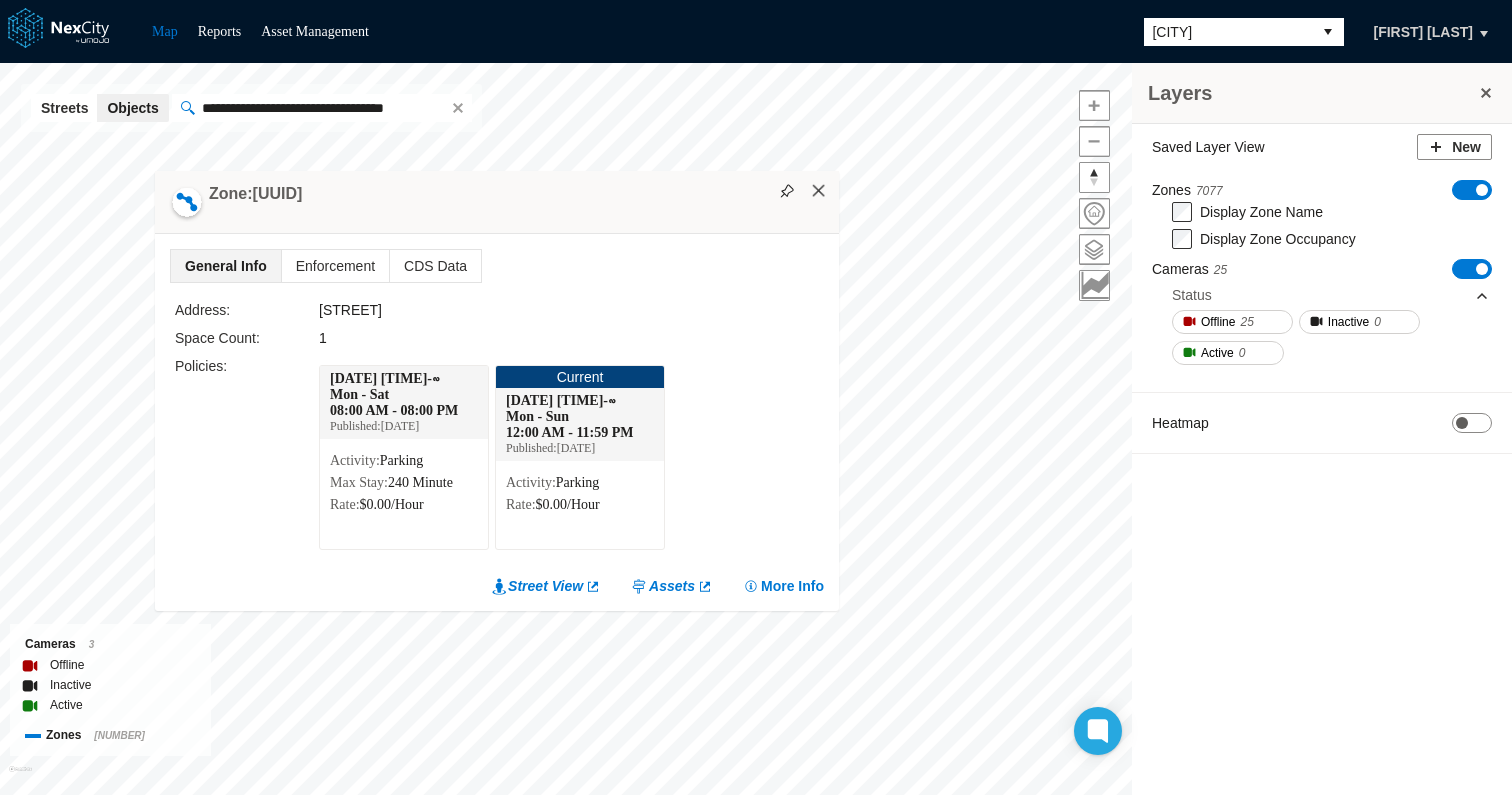 click on "×" at bounding box center (819, 191) 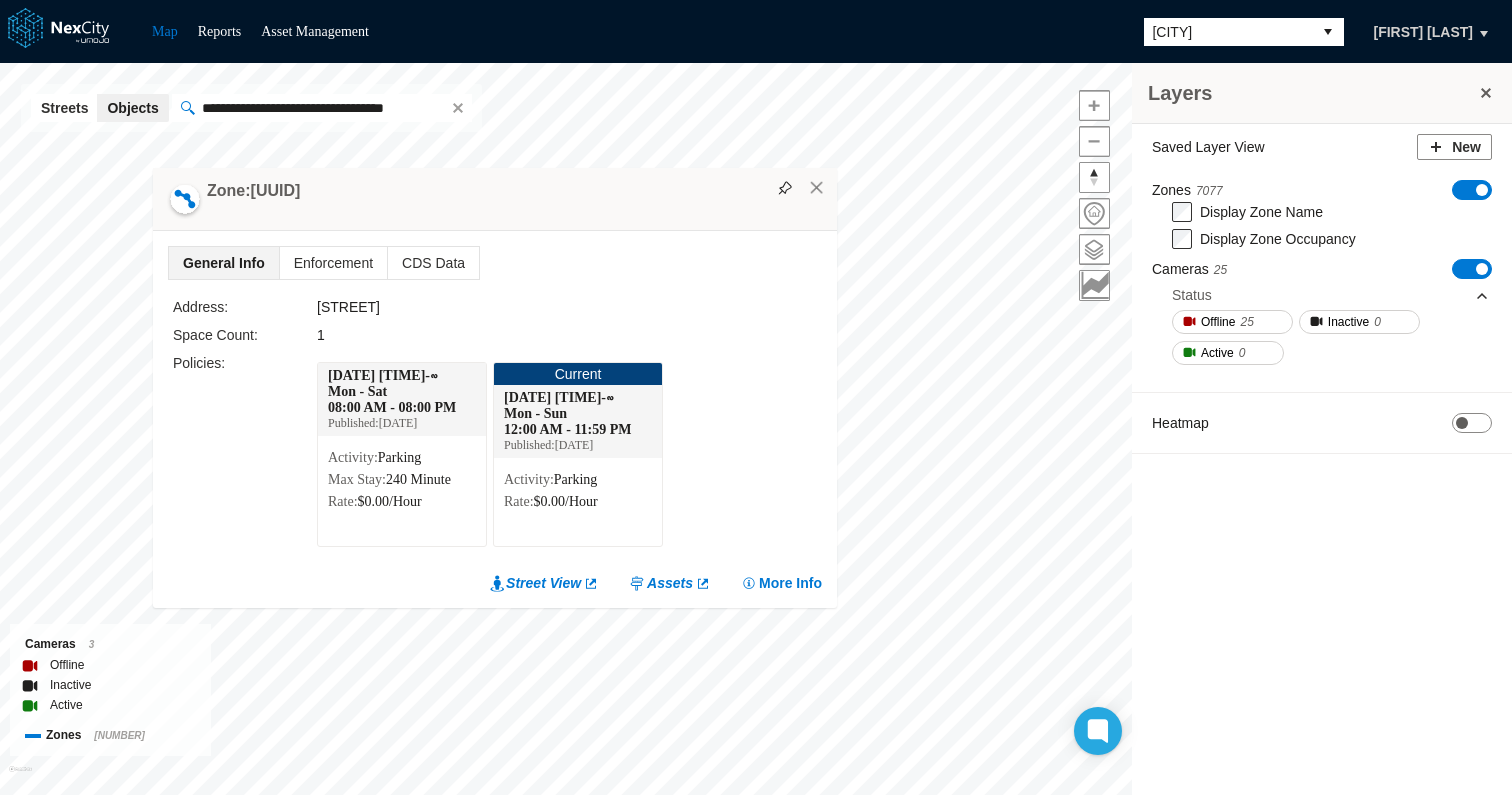 click on "Zone:  [UUID]" at bounding box center [253, 191] 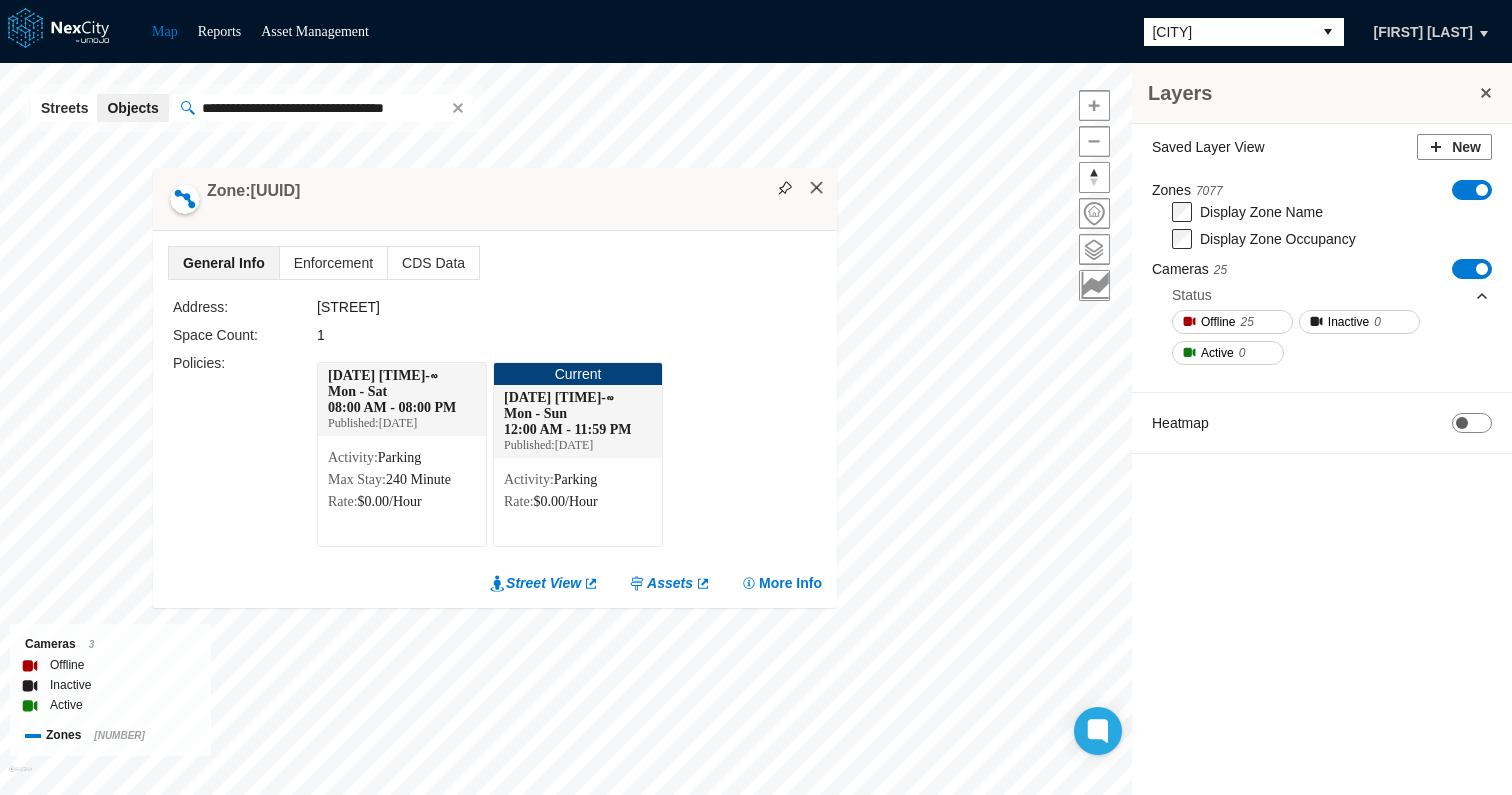click on "×" at bounding box center [817, 188] 